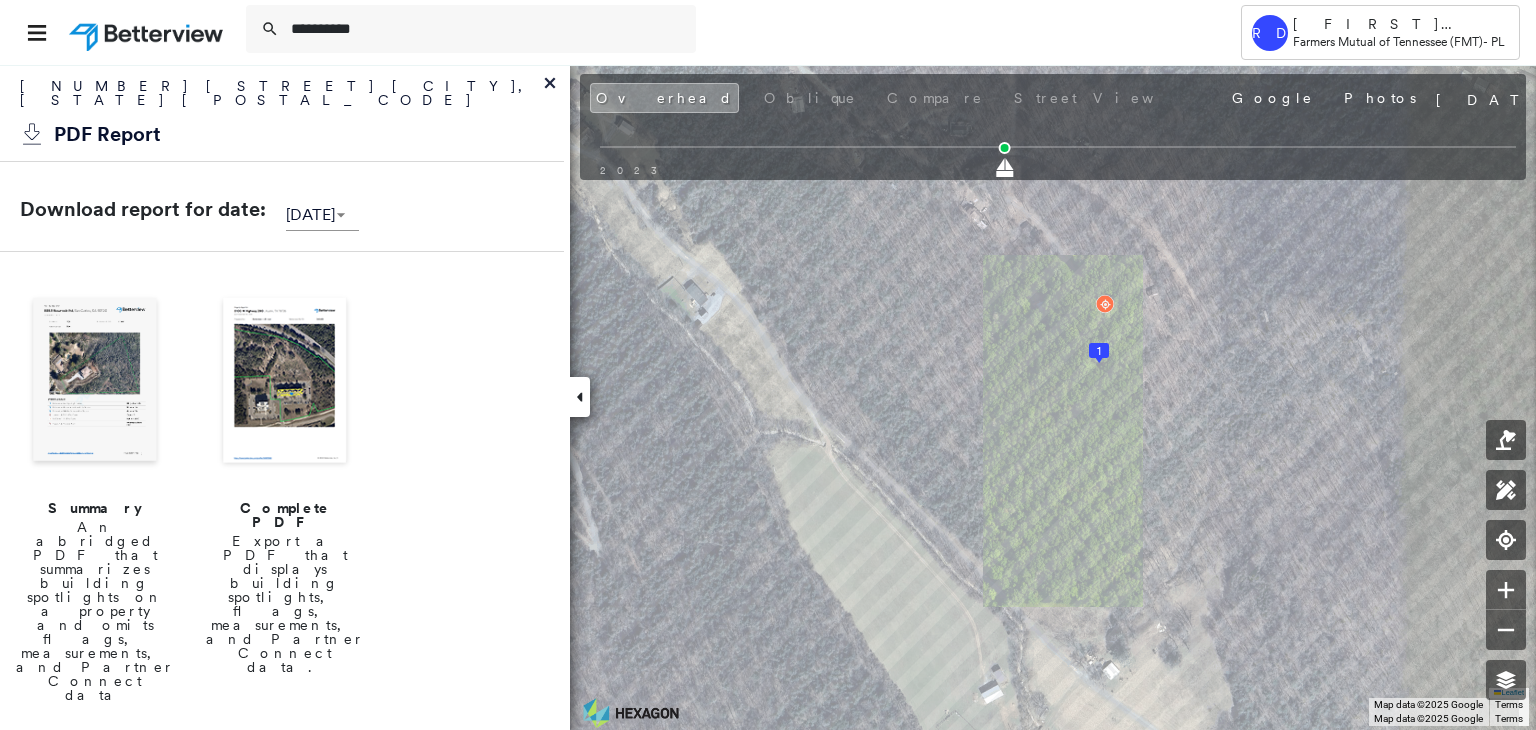 scroll, scrollTop: 0, scrollLeft: 0, axis: both 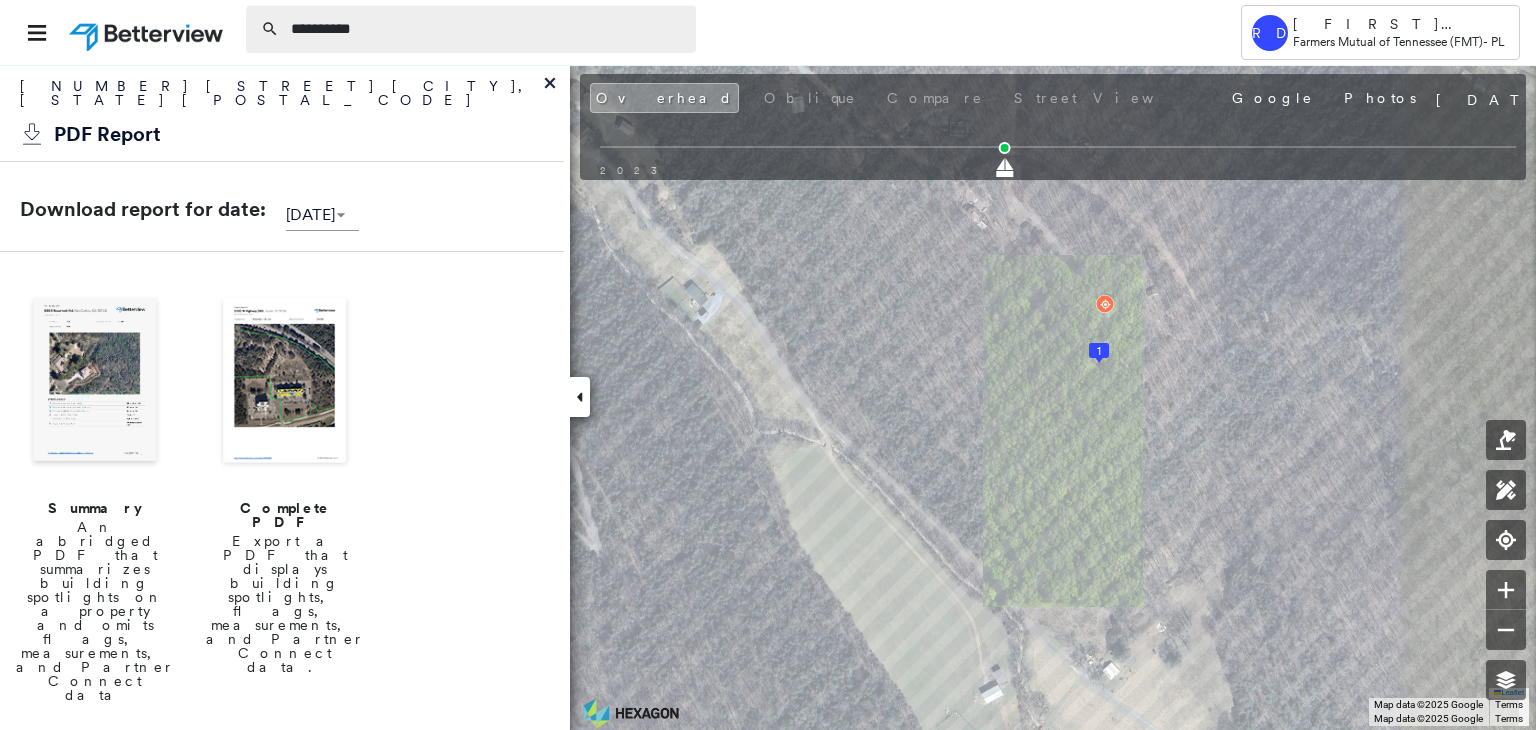 drag, startPoint x: 381, startPoint y: 34, endPoint x: 247, endPoint y: 21, distance: 134.62912 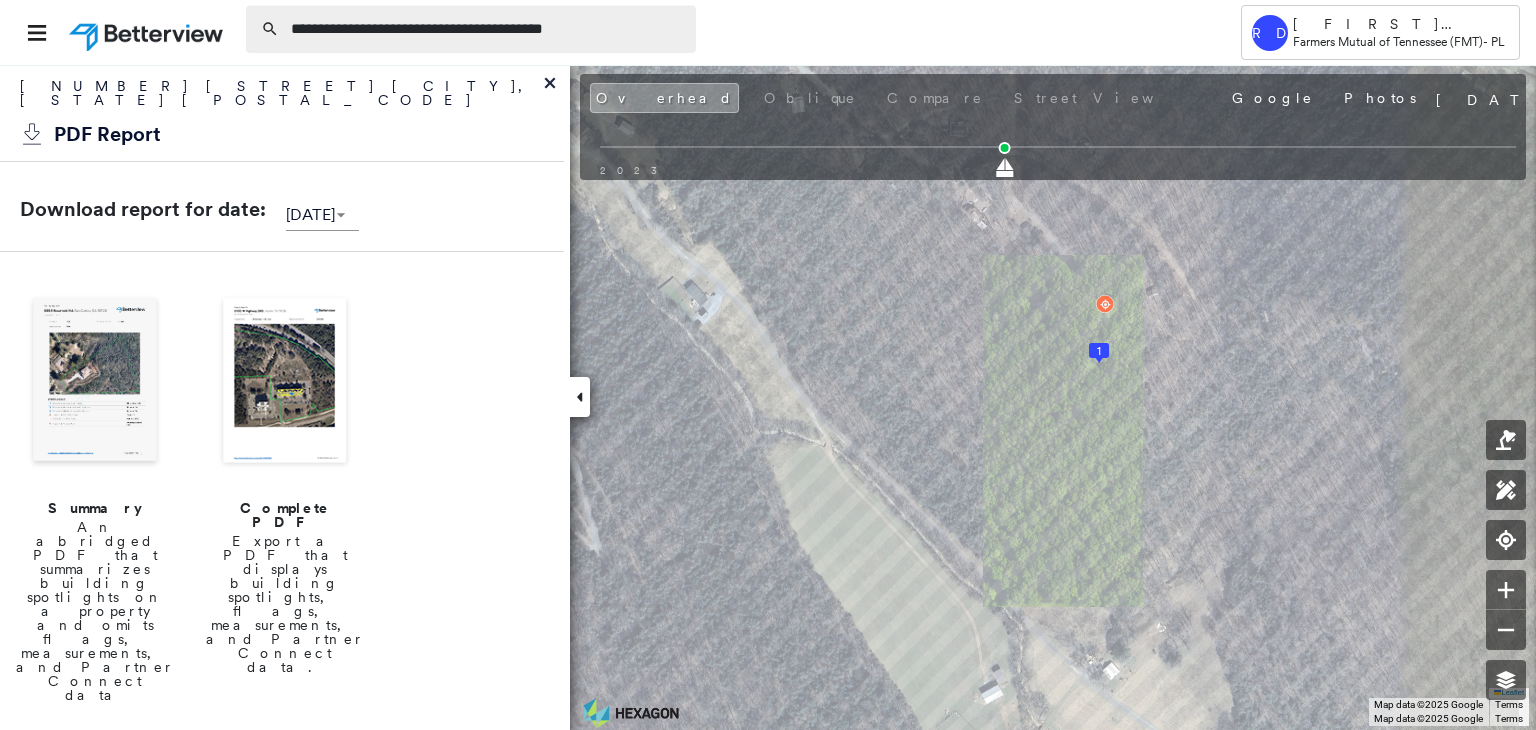 click on "**********" at bounding box center [487, 29] 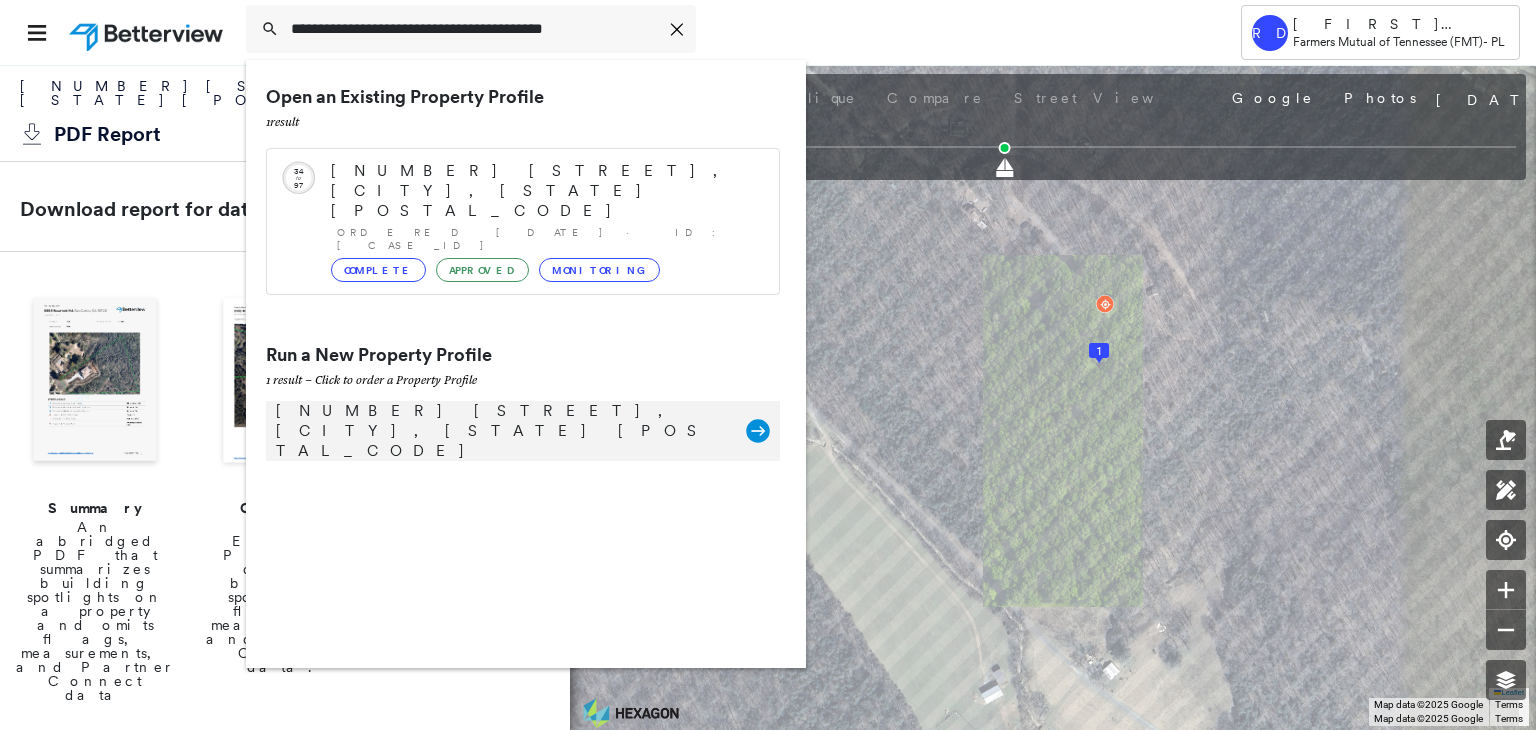type on "**********" 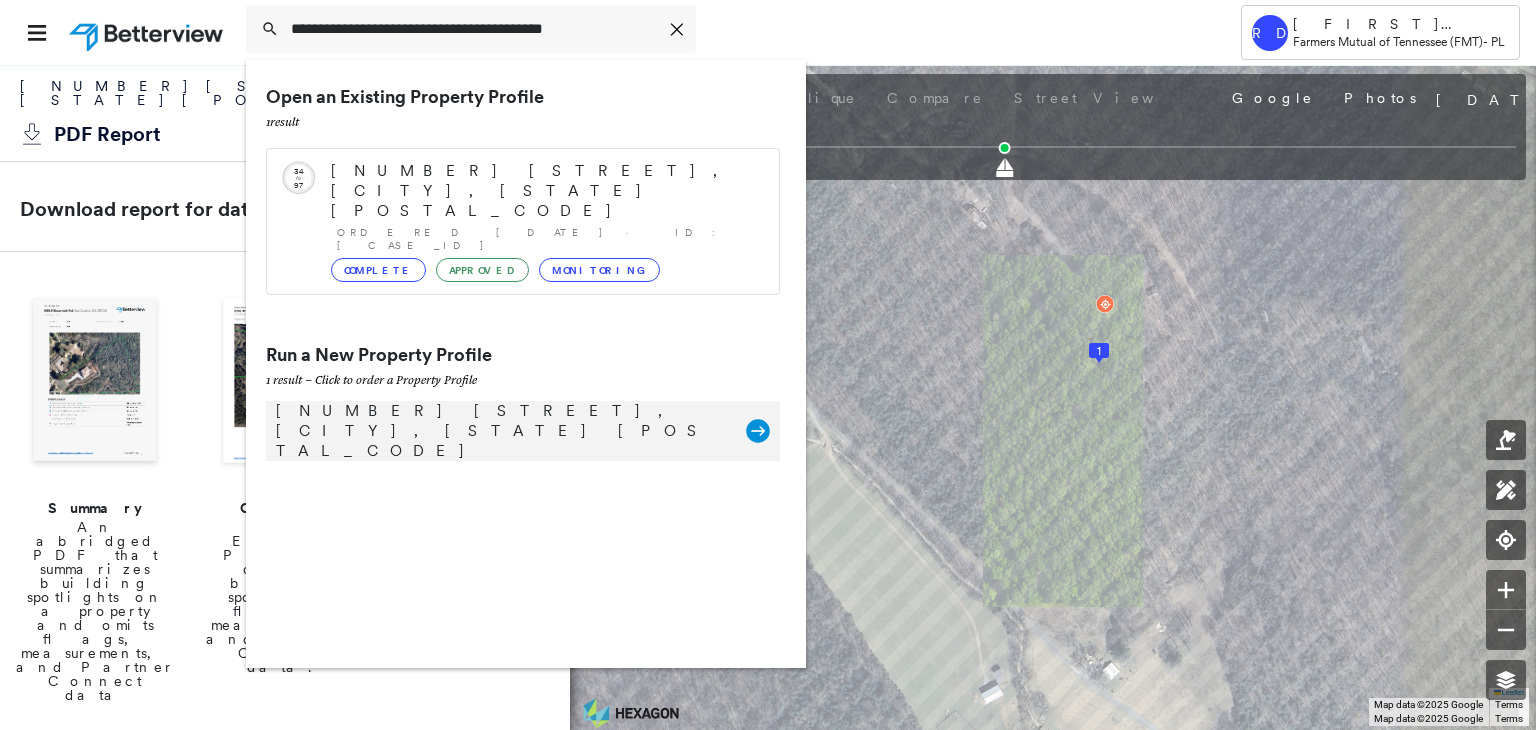 click on "[NUMBER] [STREET], [CITY], [STATE] [POSTAL_CODE]" at bounding box center [501, 431] 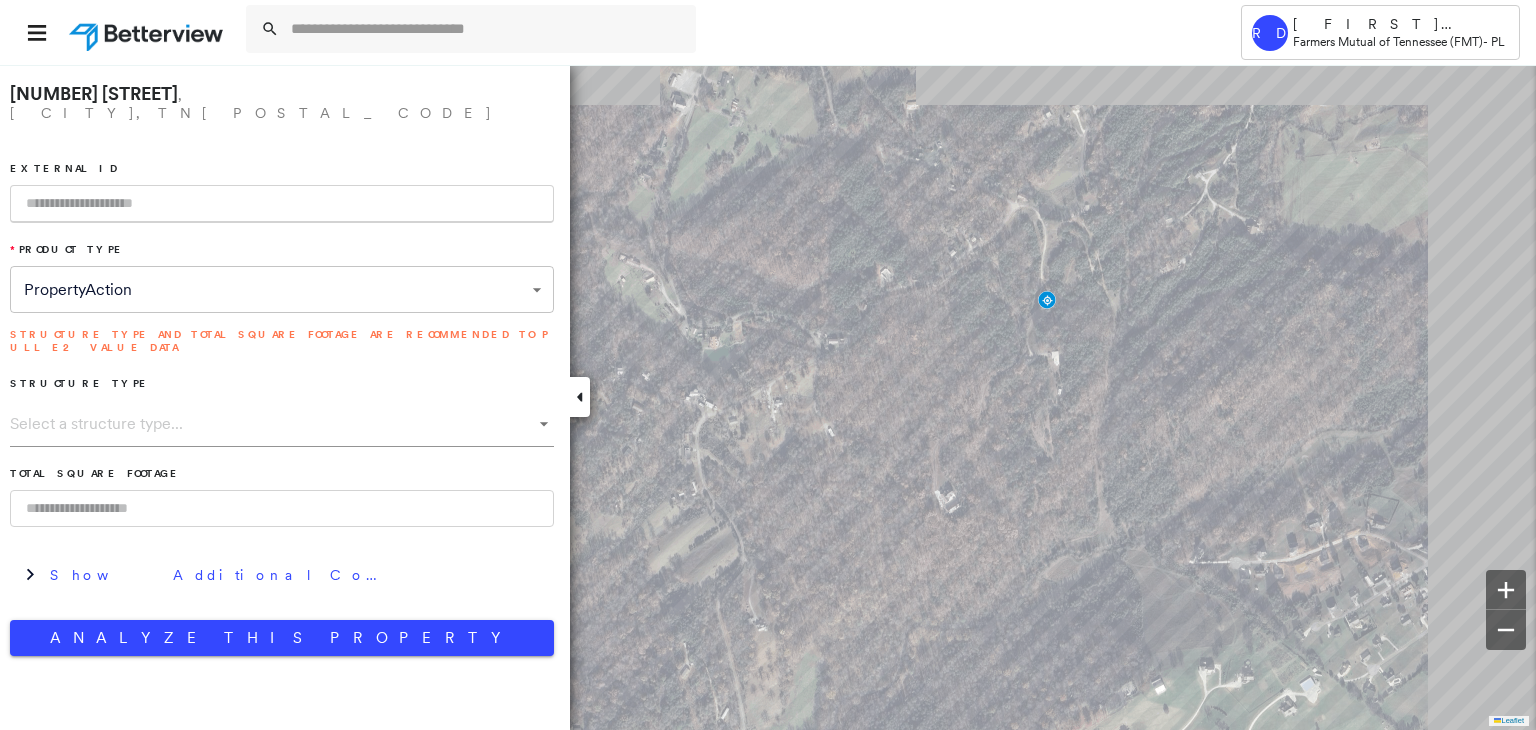 paste on "**********" 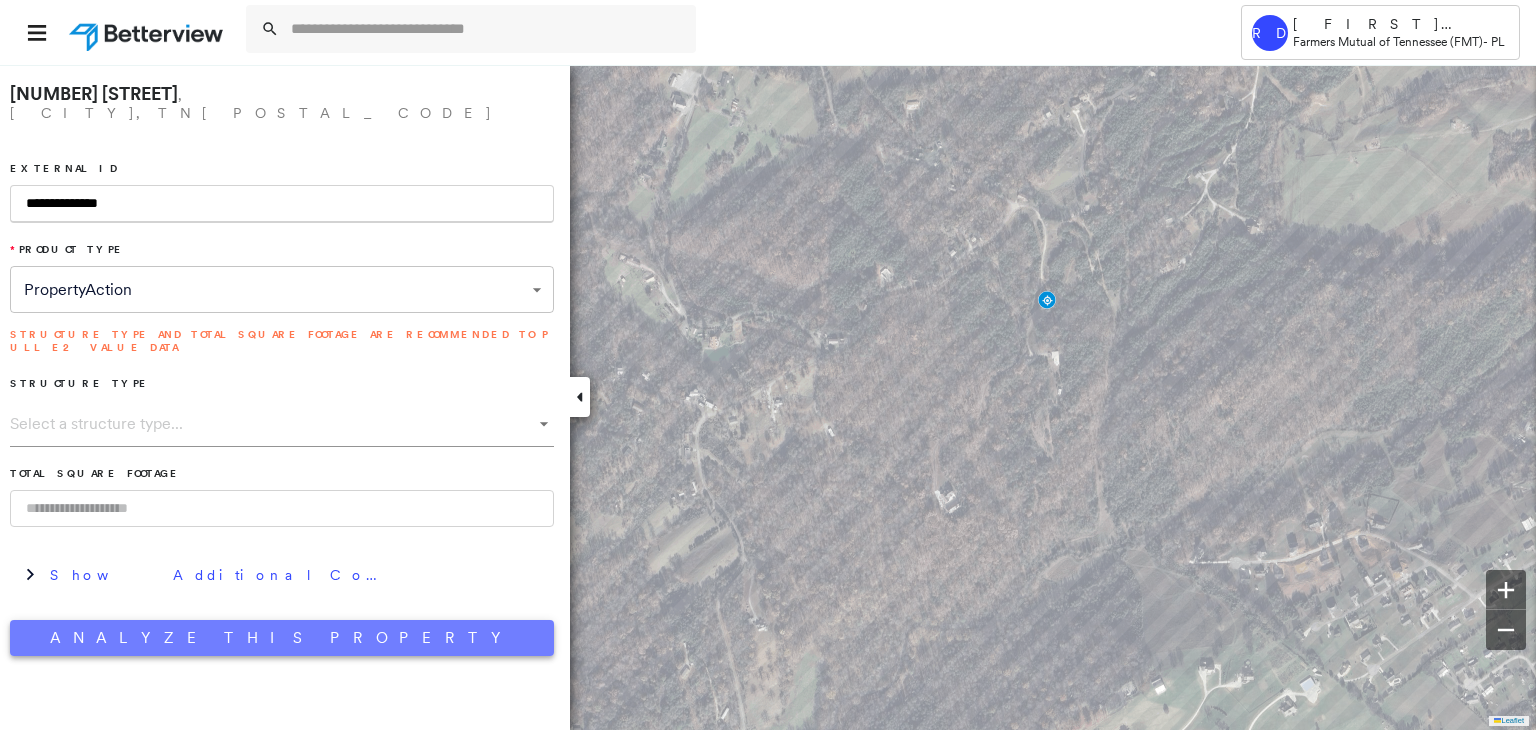 type on "**********" 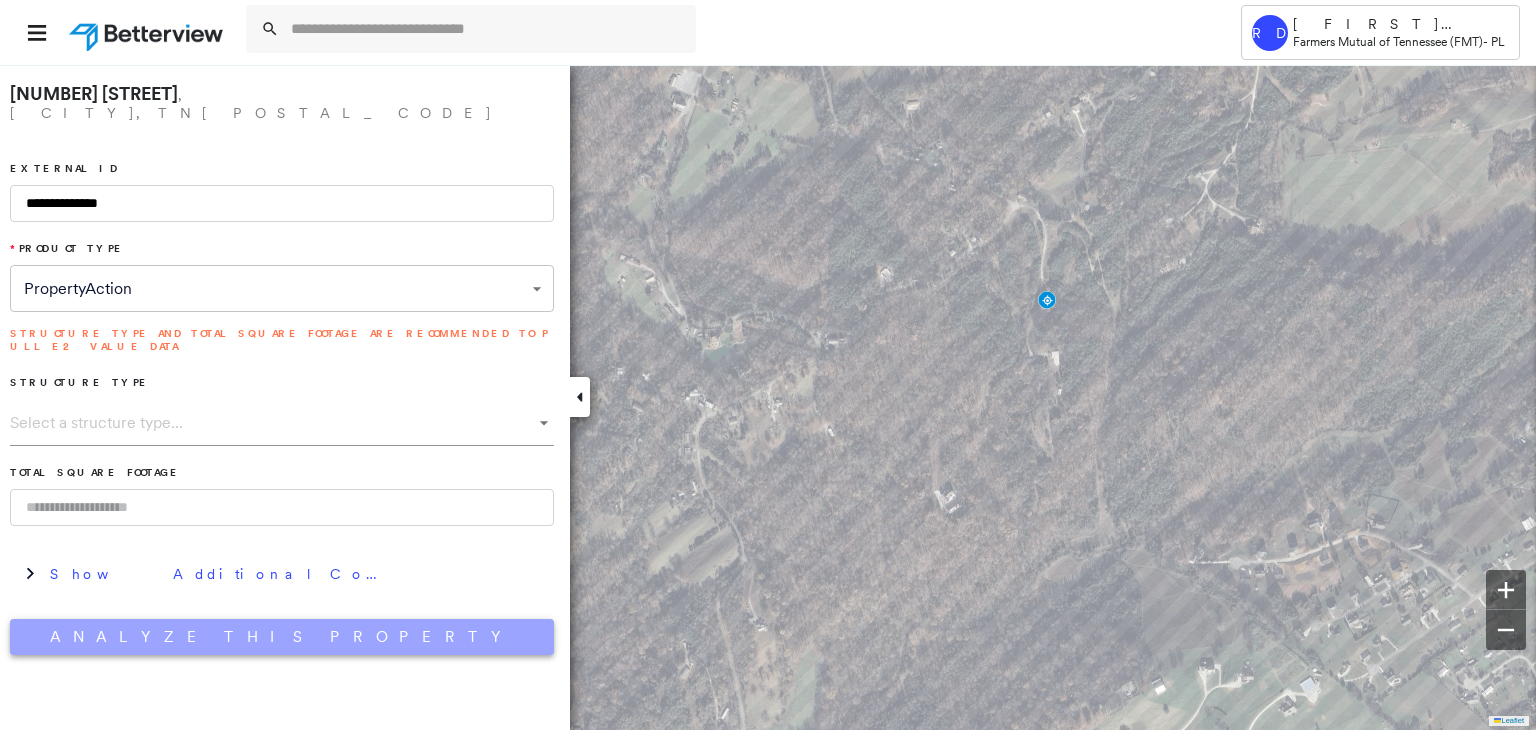 click on "Analyze This Property" at bounding box center [282, 637] 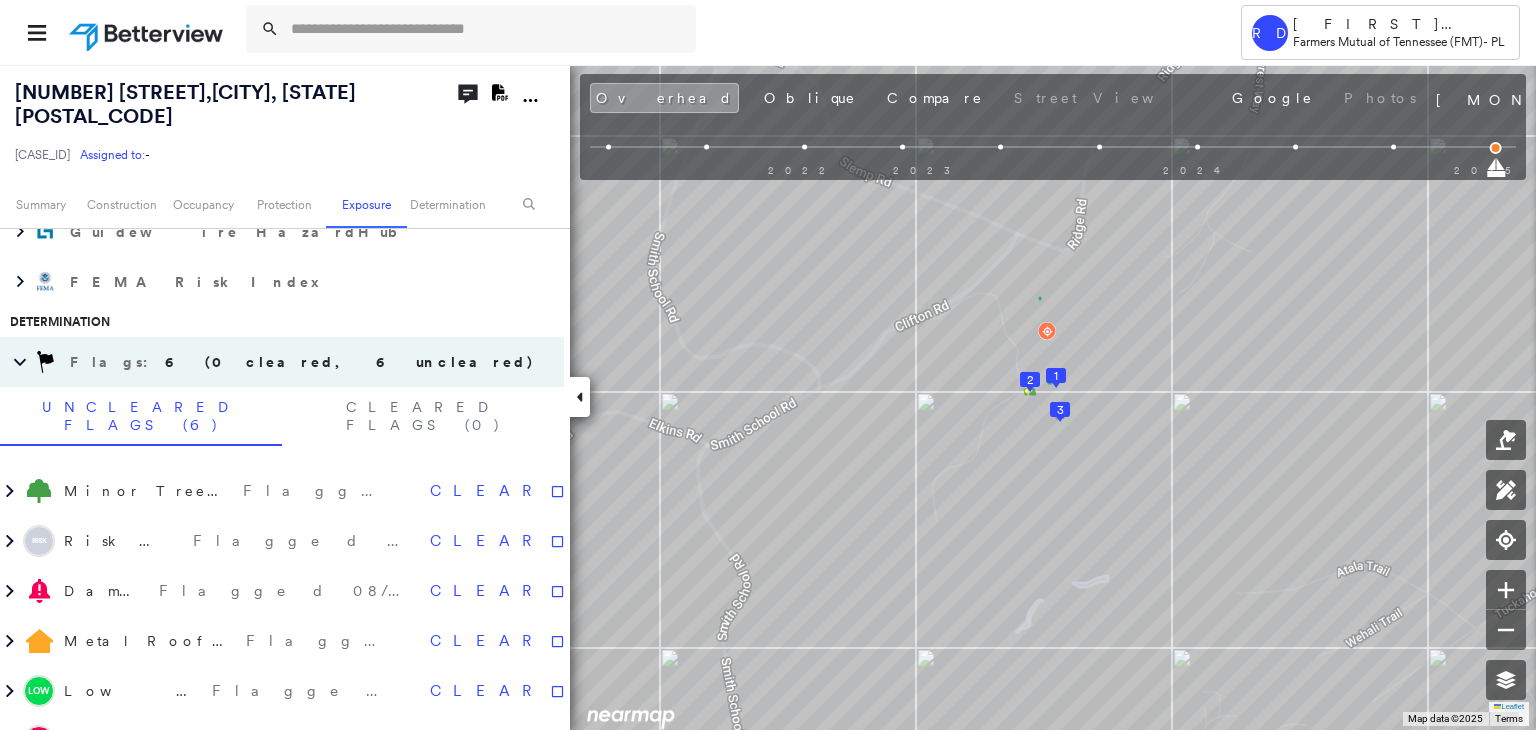scroll, scrollTop: 1100, scrollLeft: 0, axis: vertical 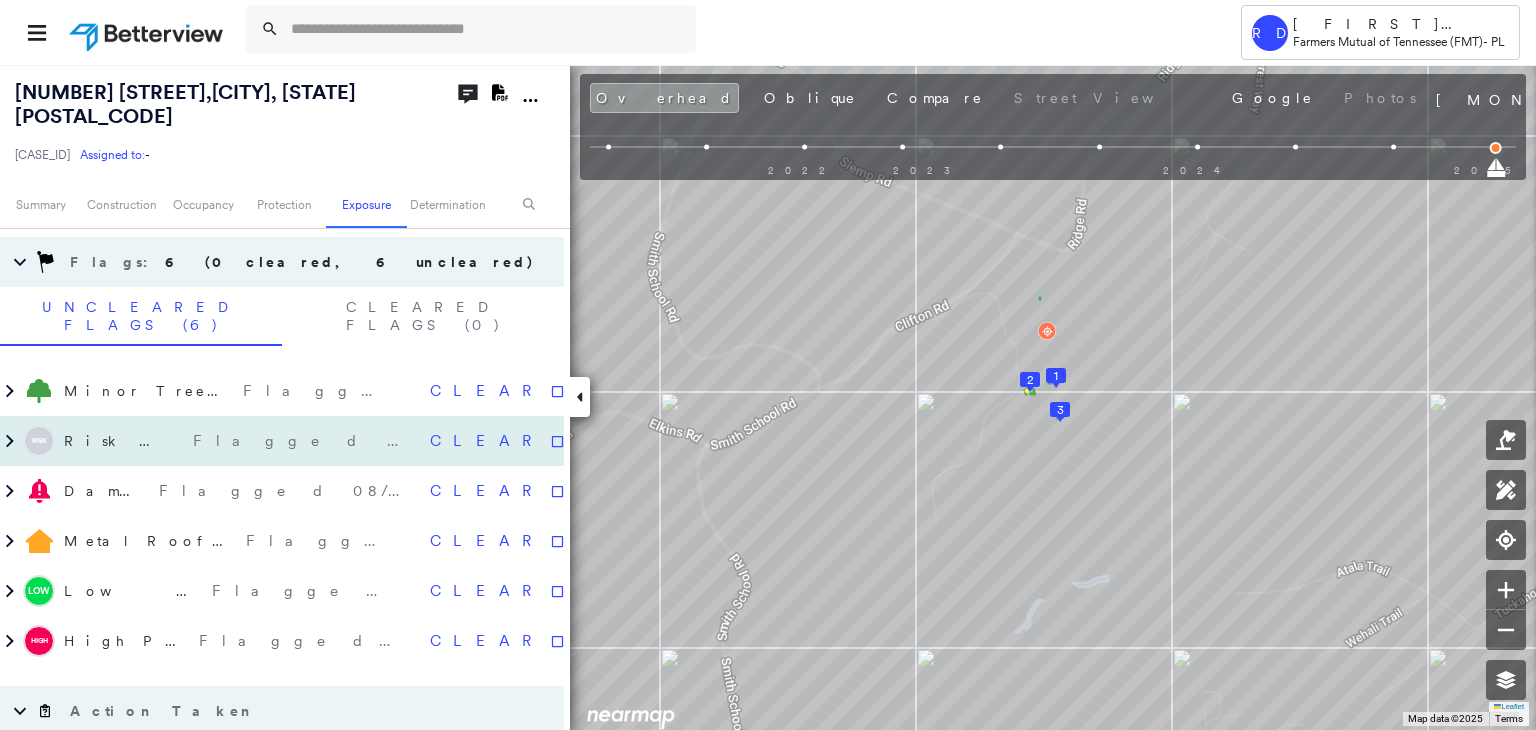 click on "Flagged 08/08/25" at bounding box center (303, 441) 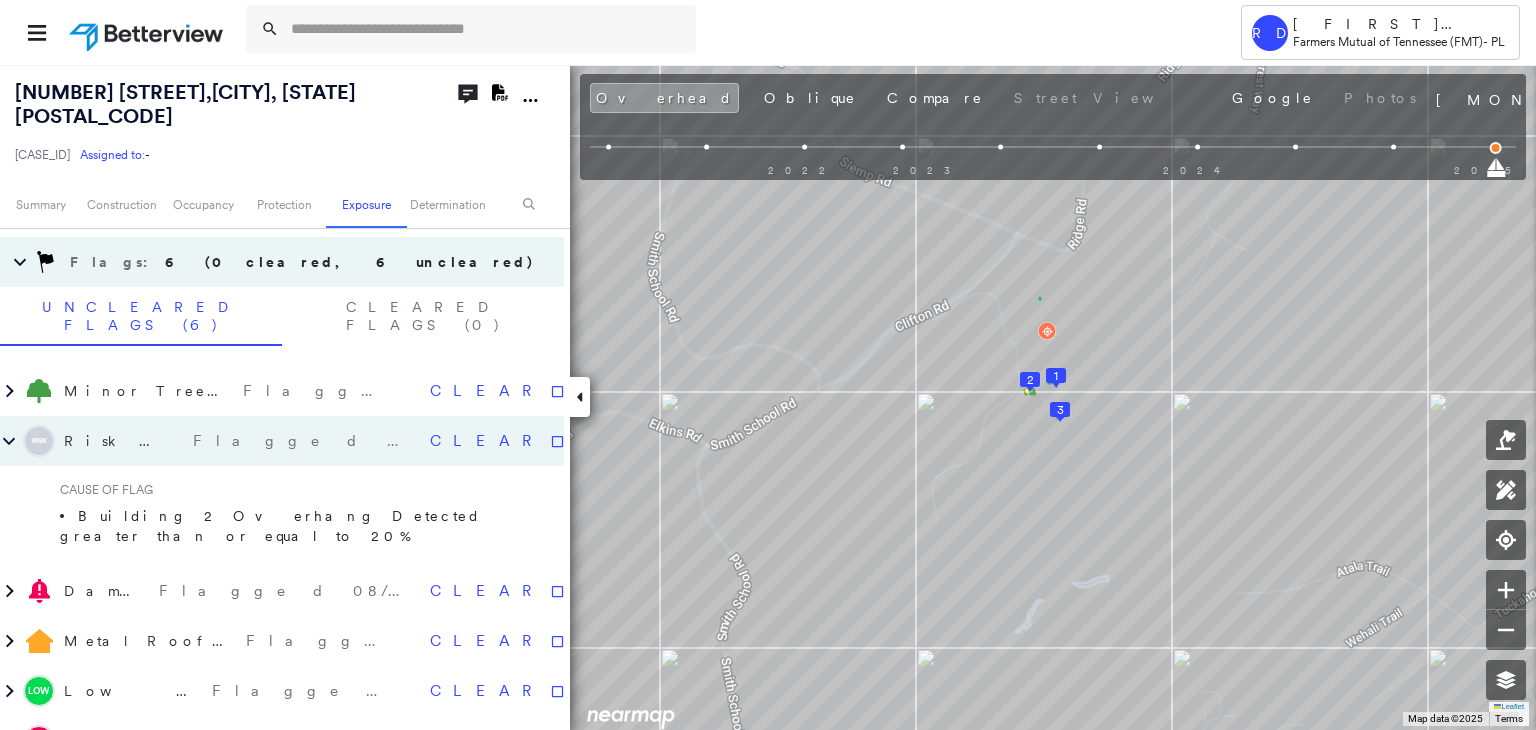 click on "Download PDF Report" 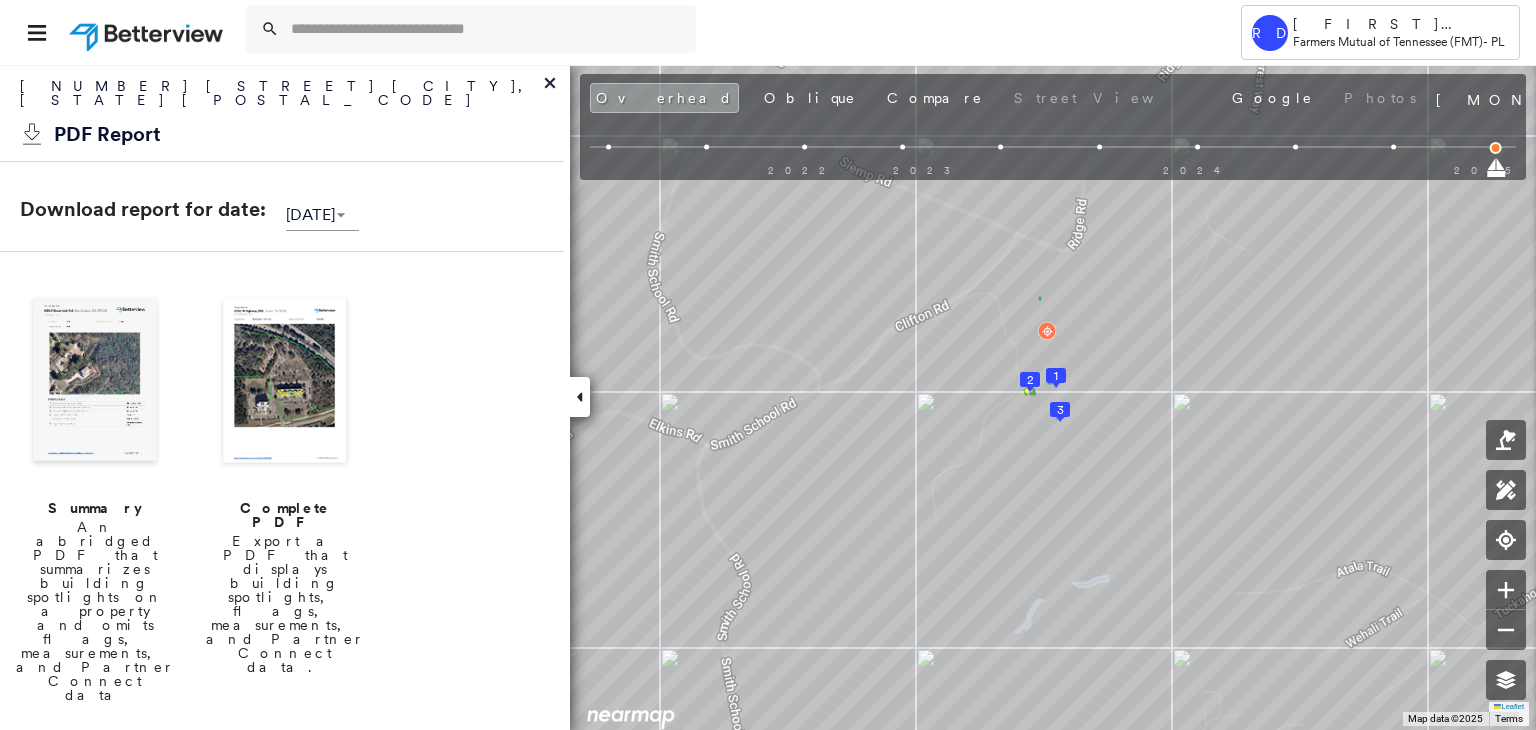 click at bounding box center (285, 382) 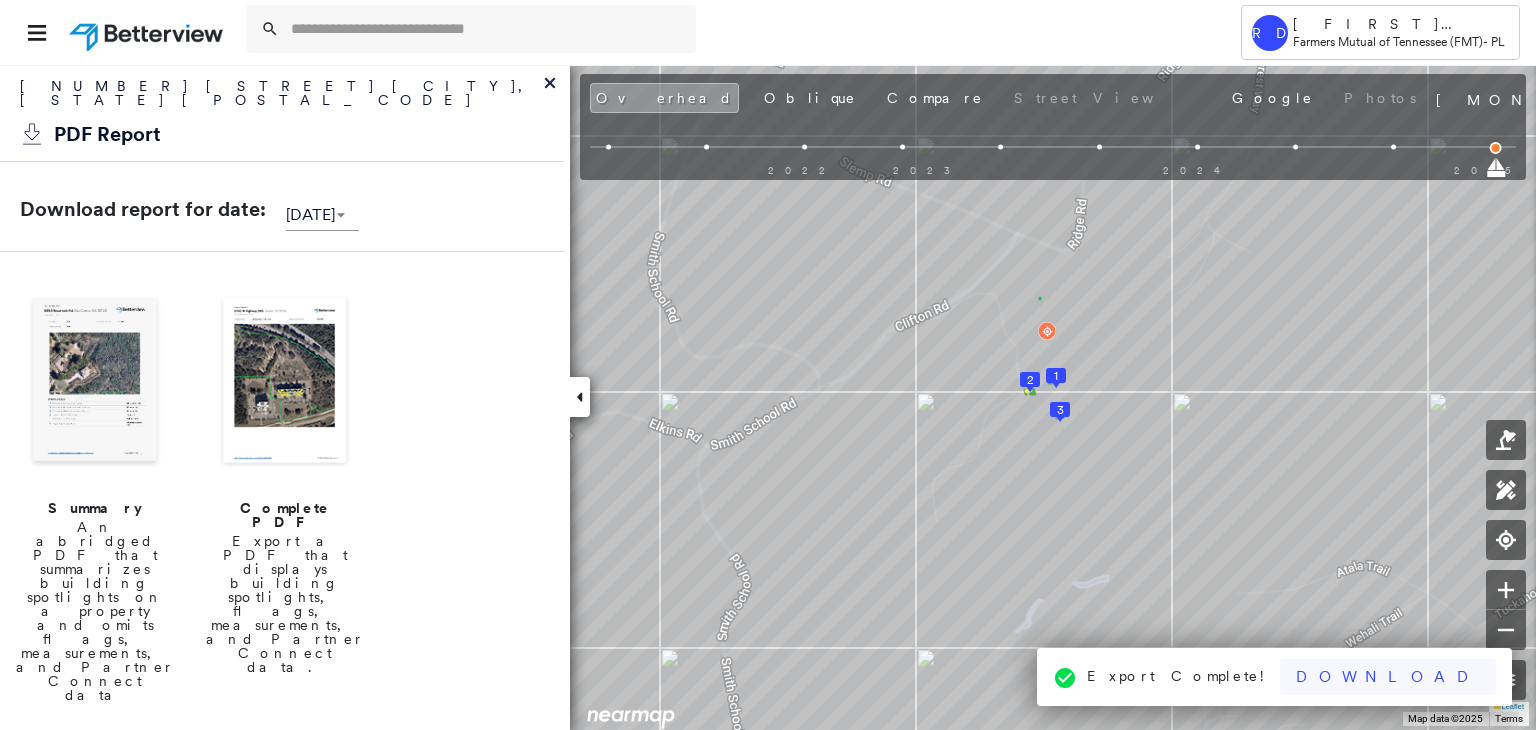click on "Download" at bounding box center (1388, 677) 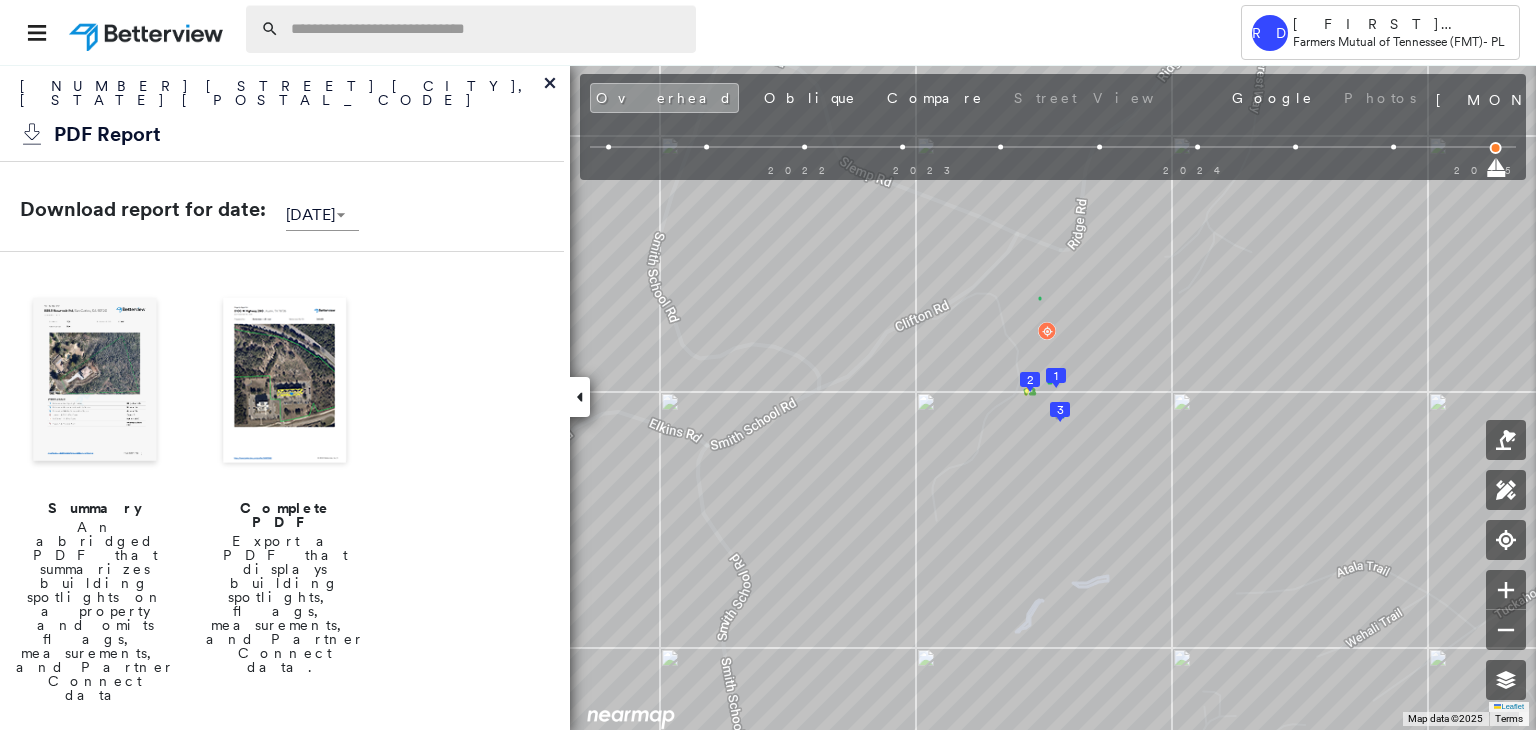 paste on "**********" 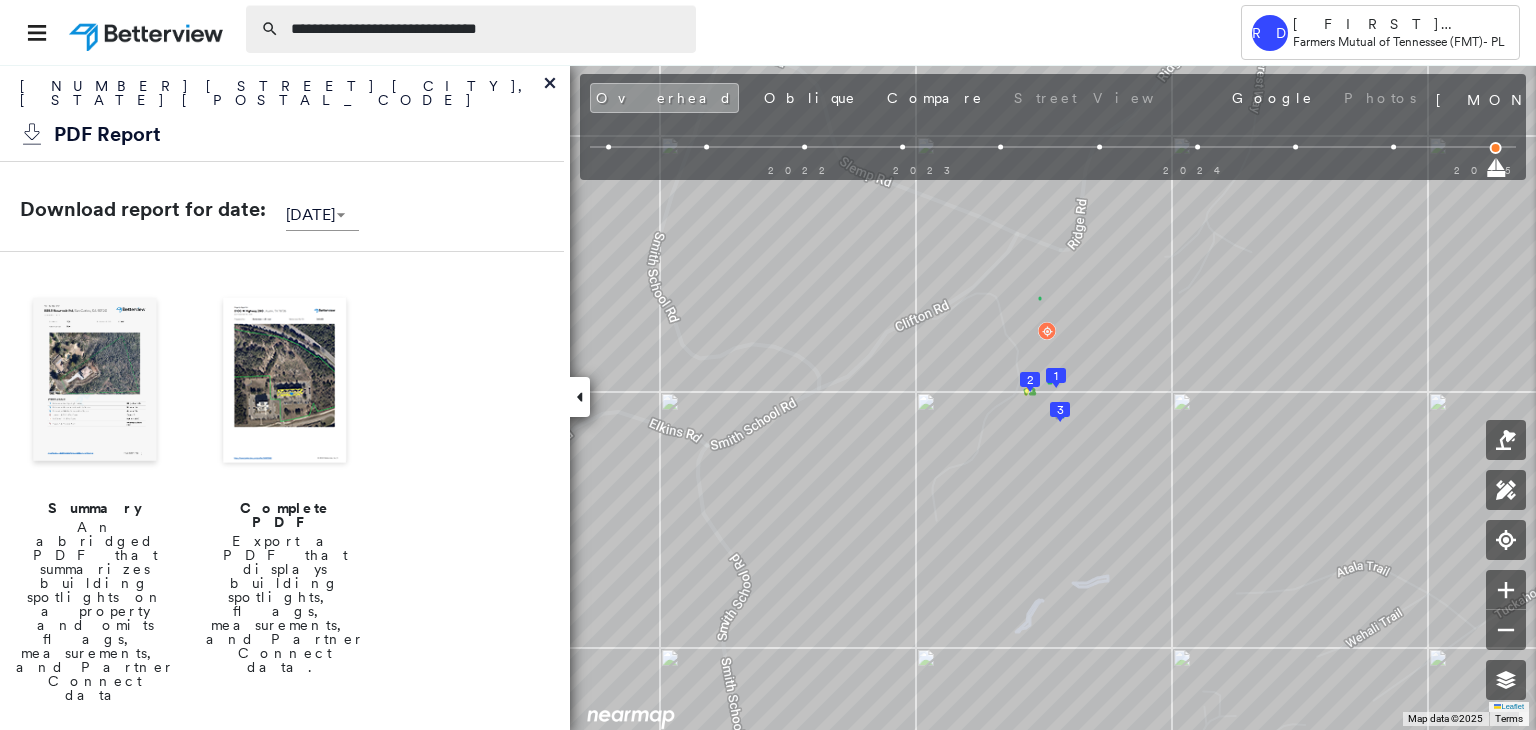 click on "**********" at bounding box center (487, 29) 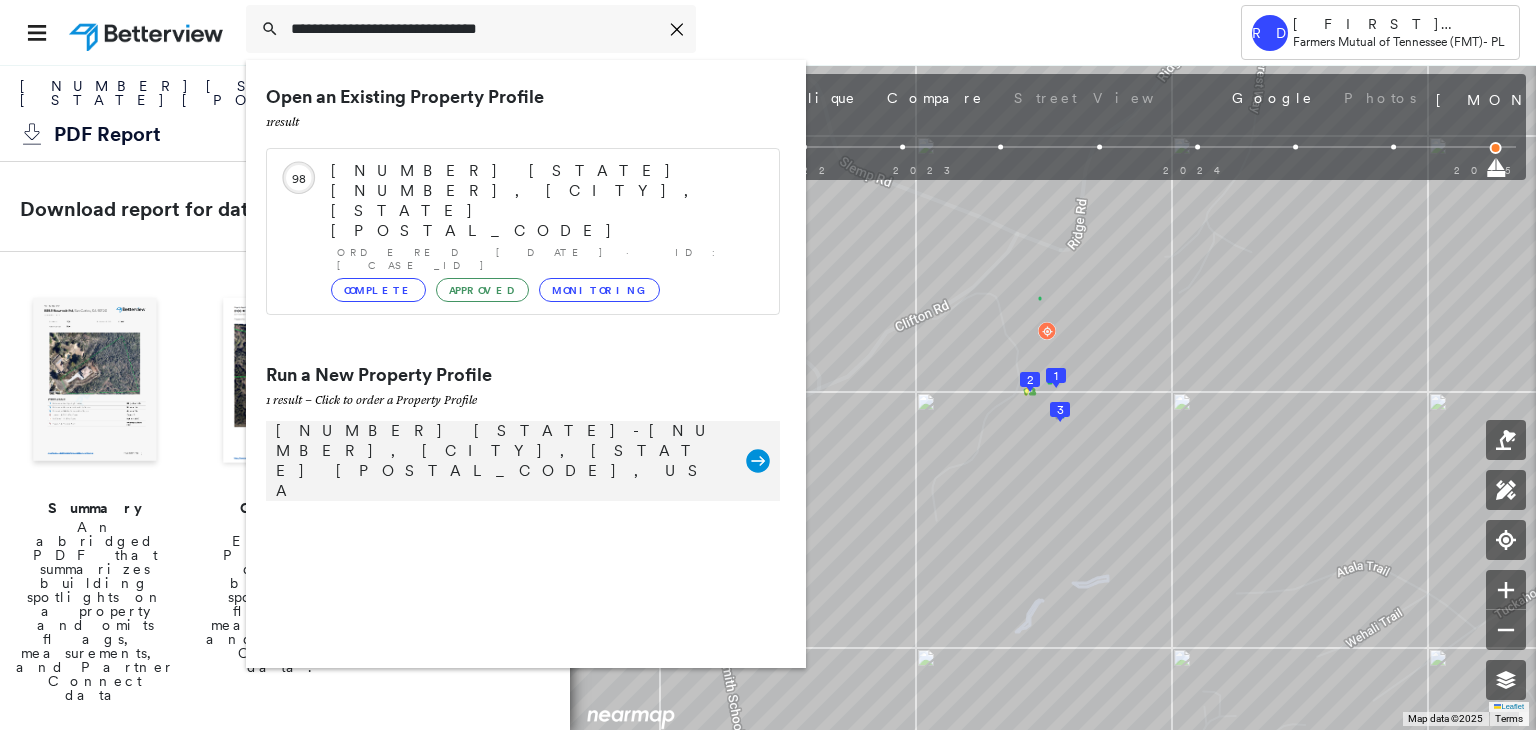 type on "**********" 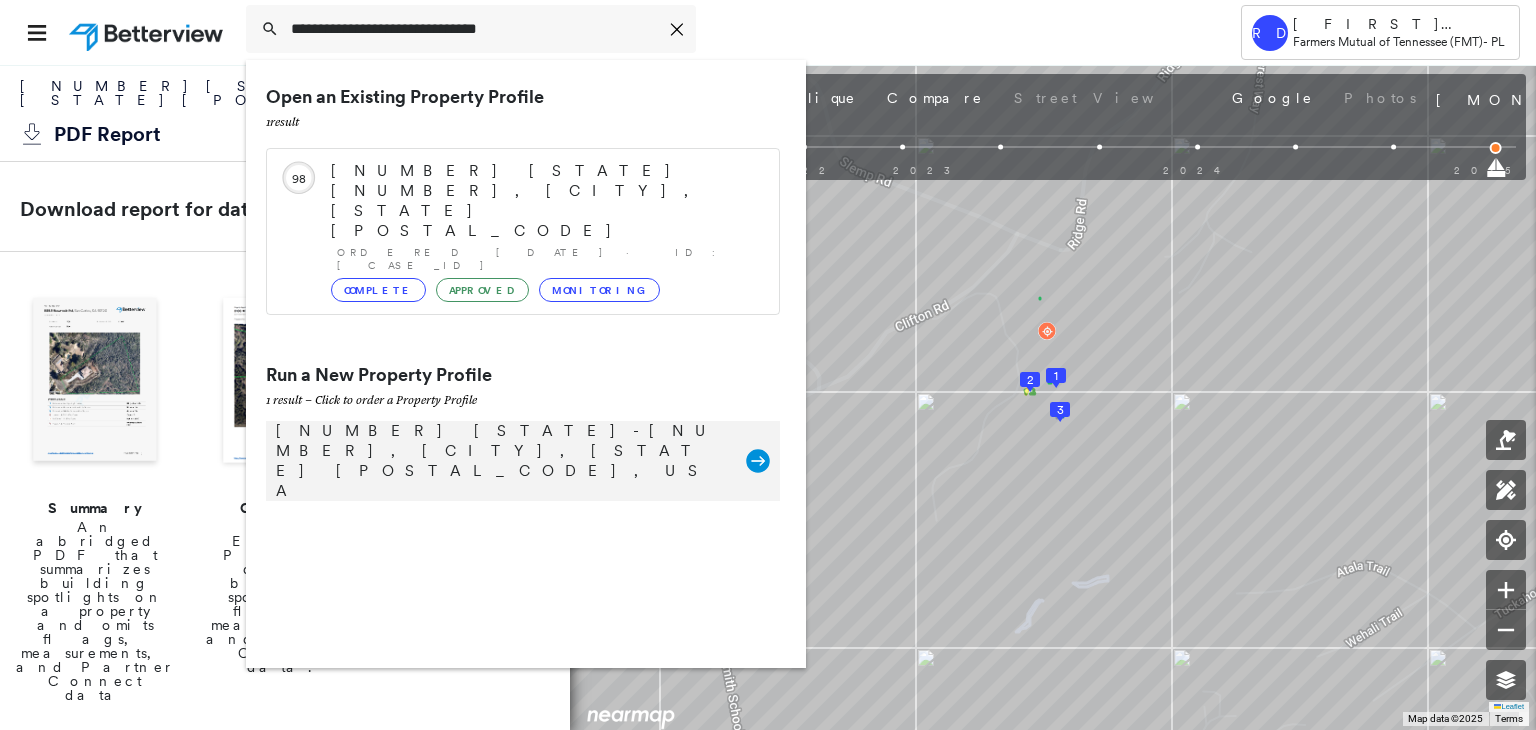 click on "[NUMBER] [STATE]-[NUMBER], [CITY], [STATE] [POSTAL_CODE], USA" at bounding box center [501, 461] 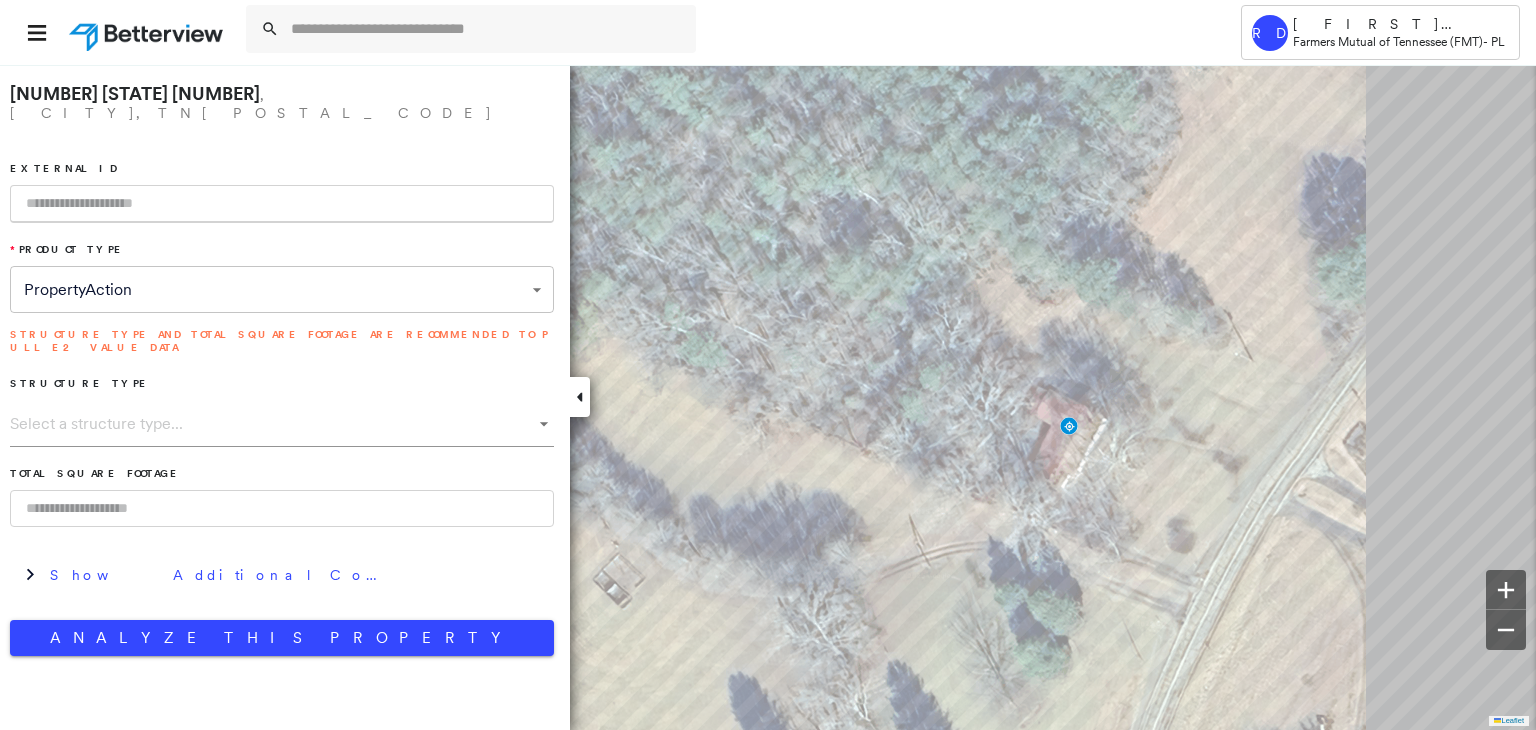 paste on "**********" 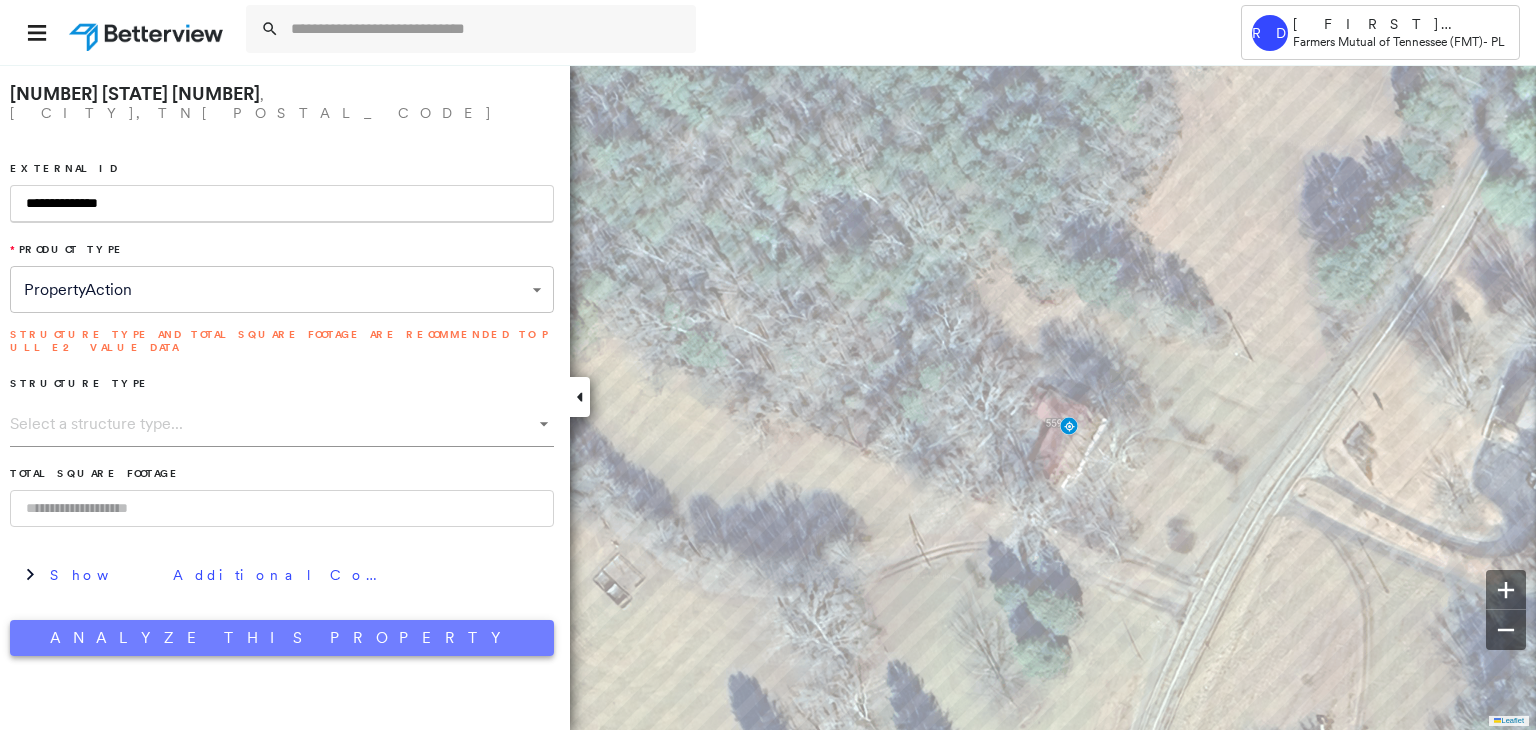 type on "**********" 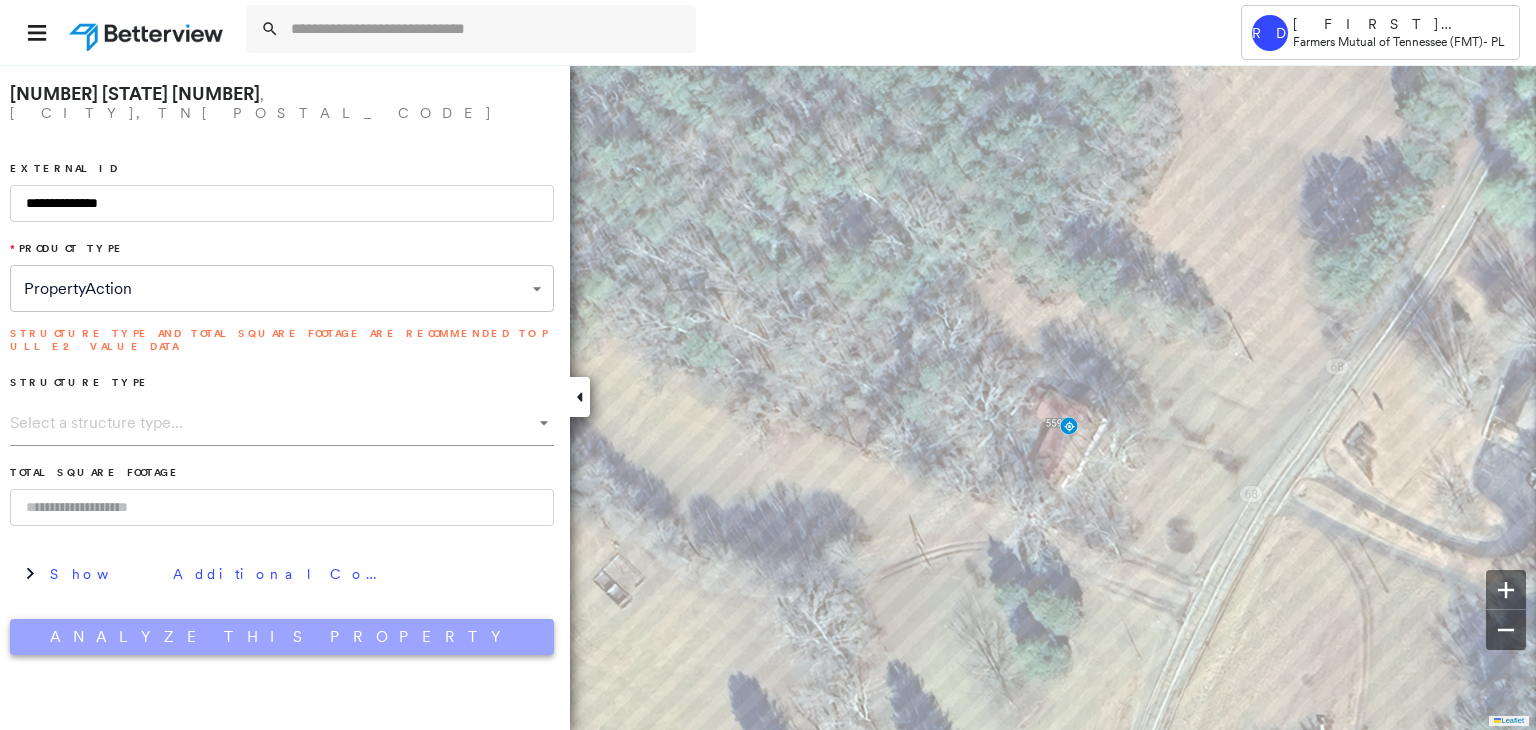 click on "Analyze This Property" at bounding box center (282, 637) 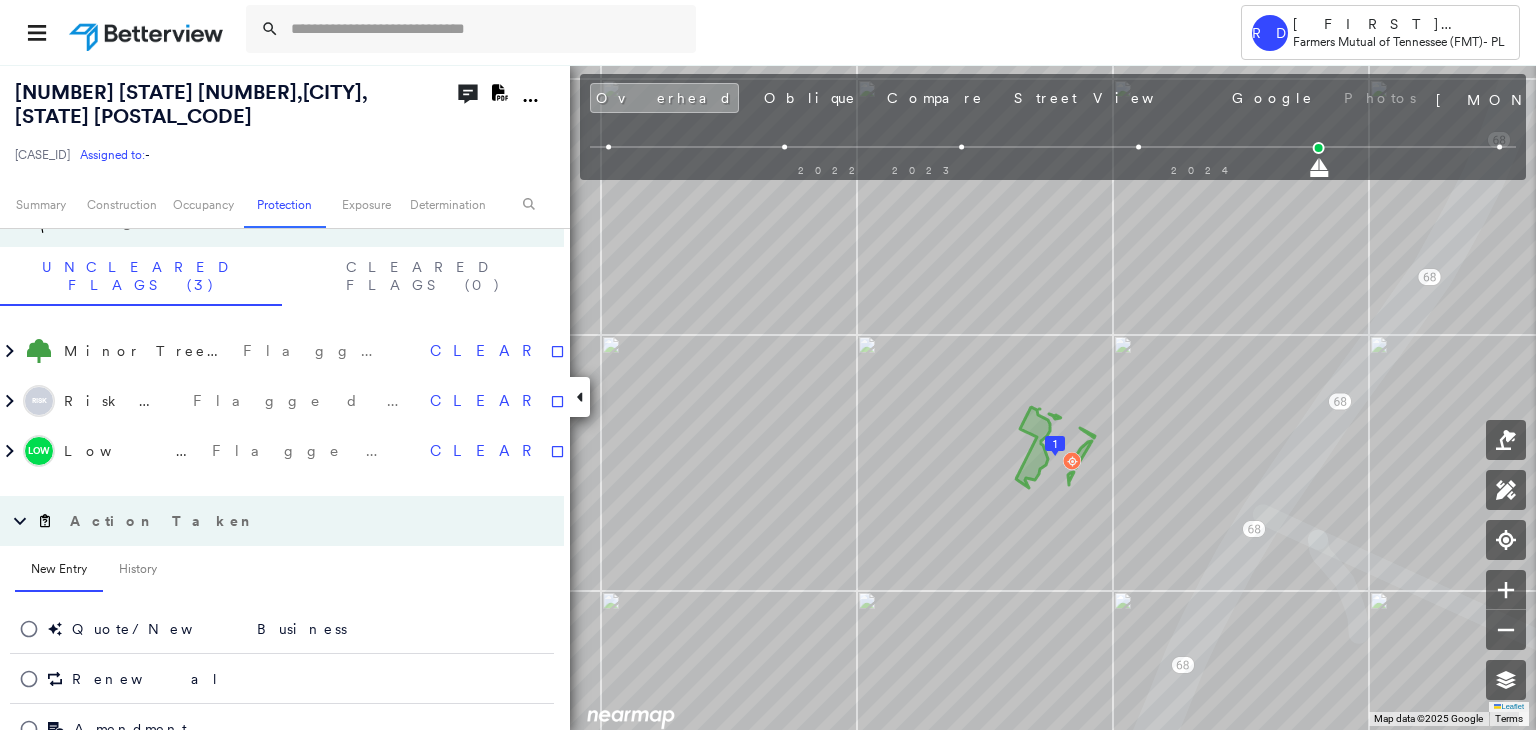 scroll, scrollTop: 1100, scrollLeft: 0, axis: vertical 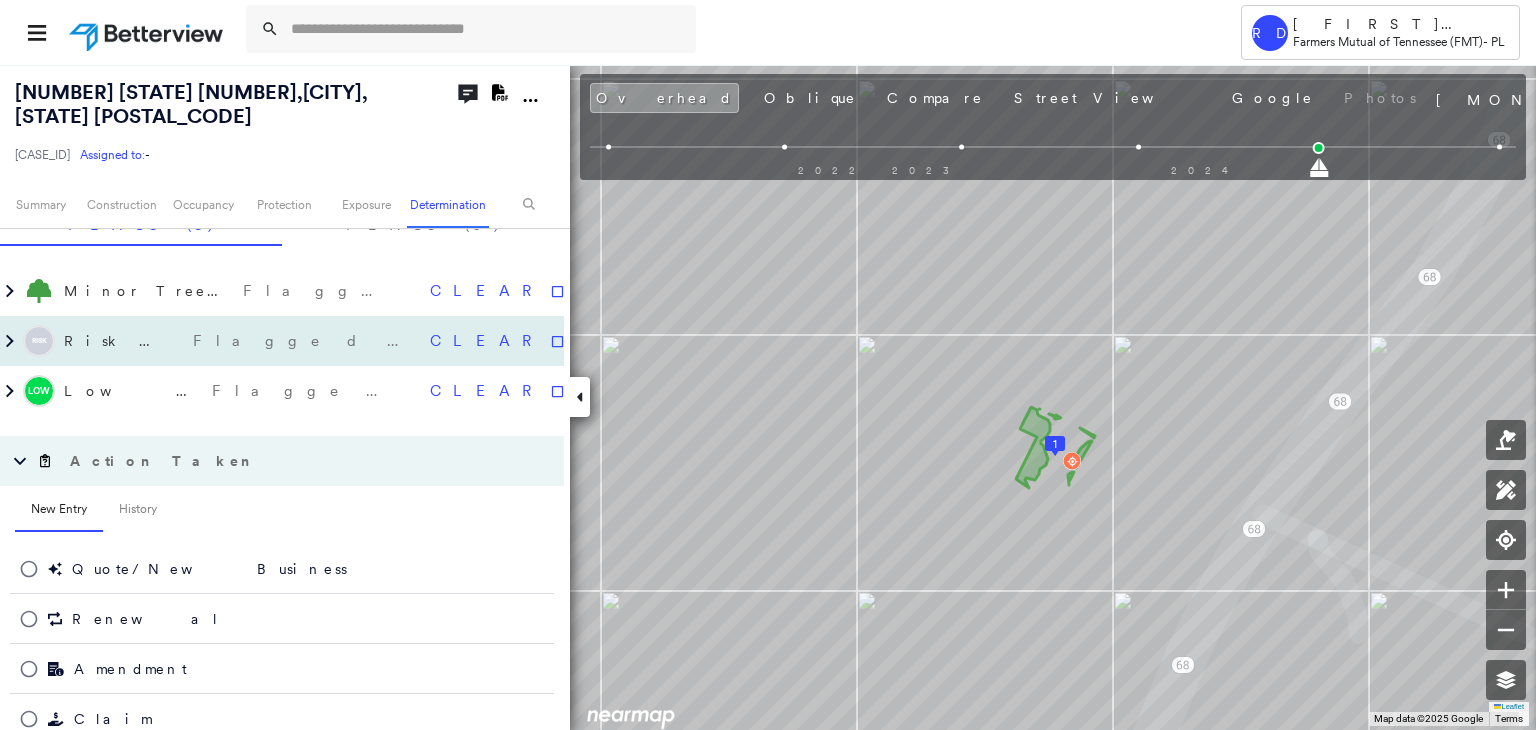 click on "Flagged 08/08/25" at bounding box center (303, 341) 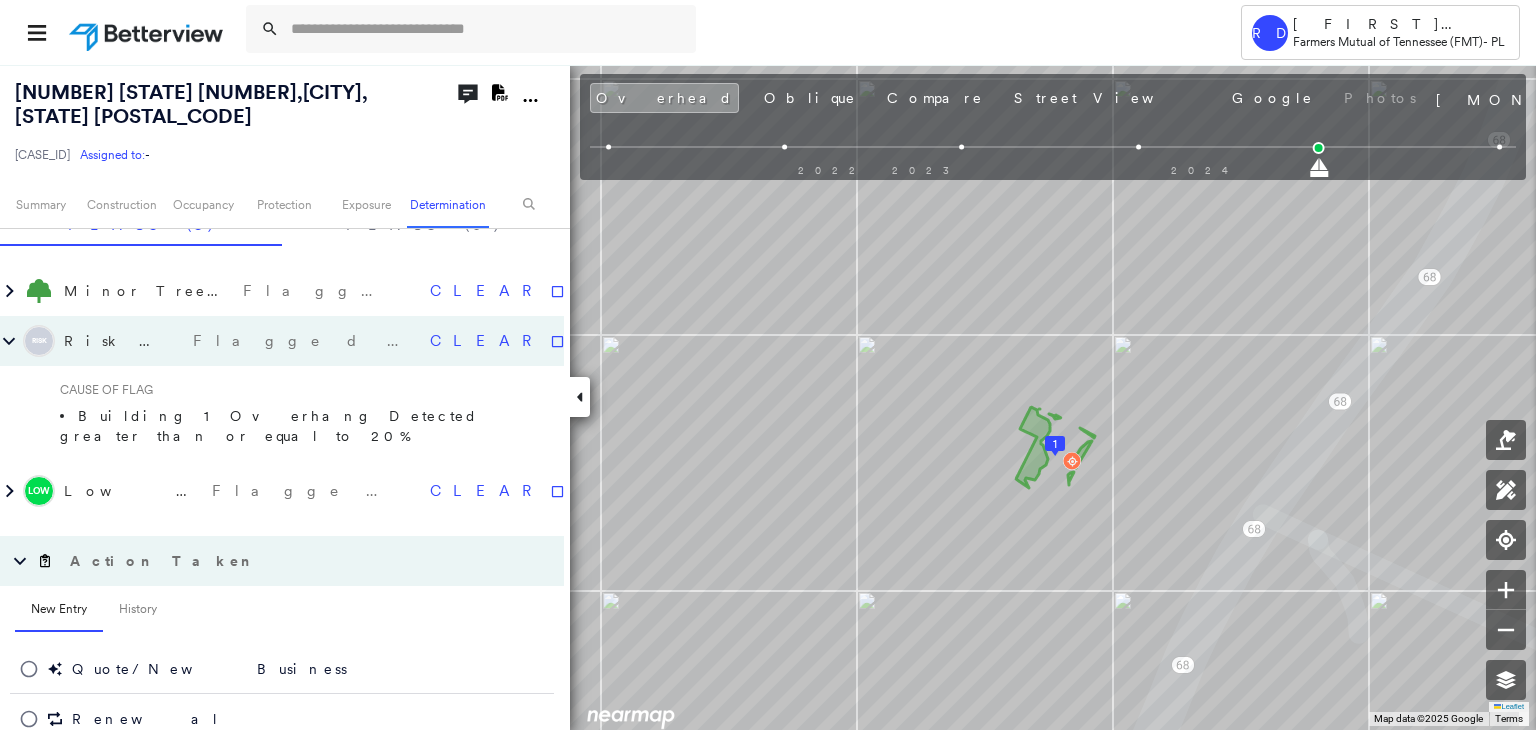 click 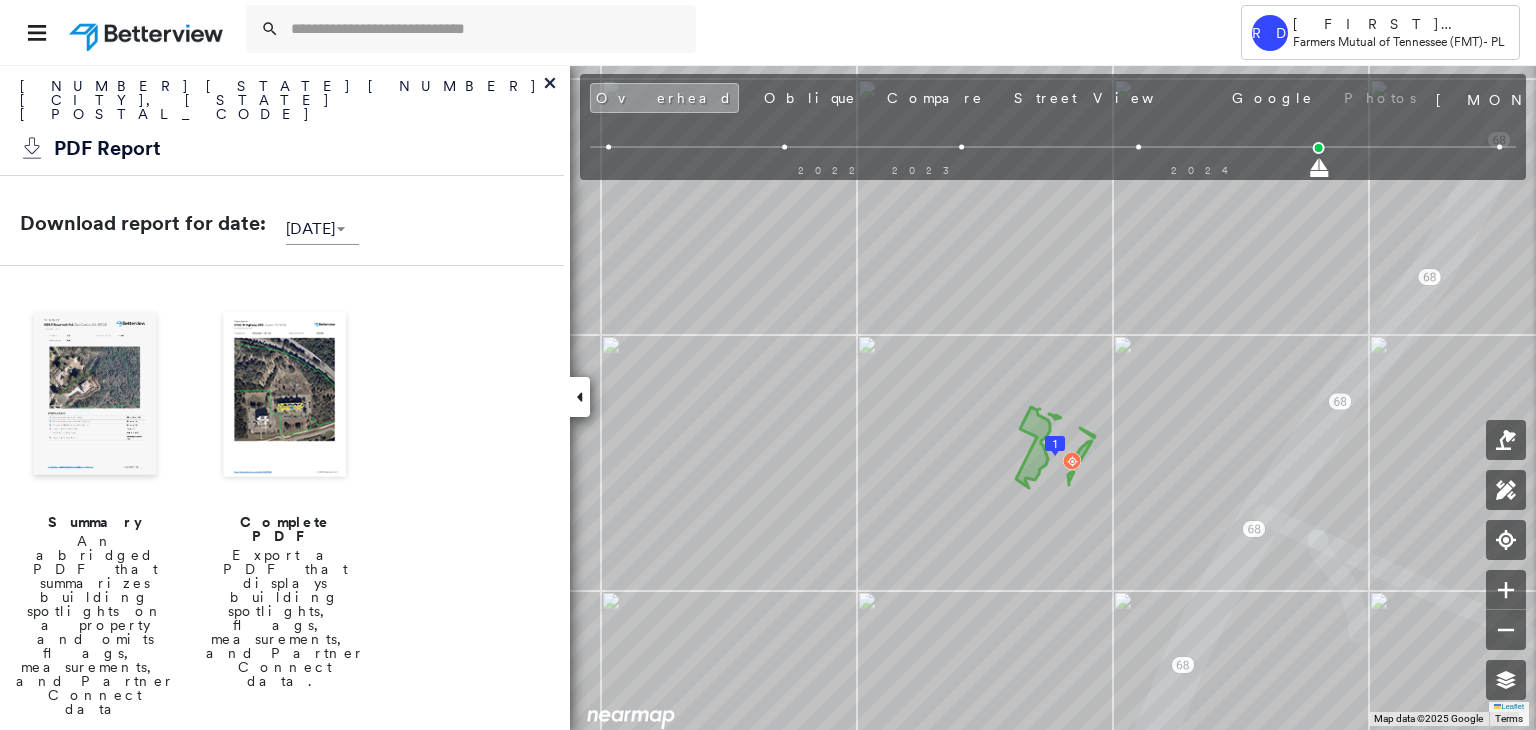 click at bounding box center [285, 396] 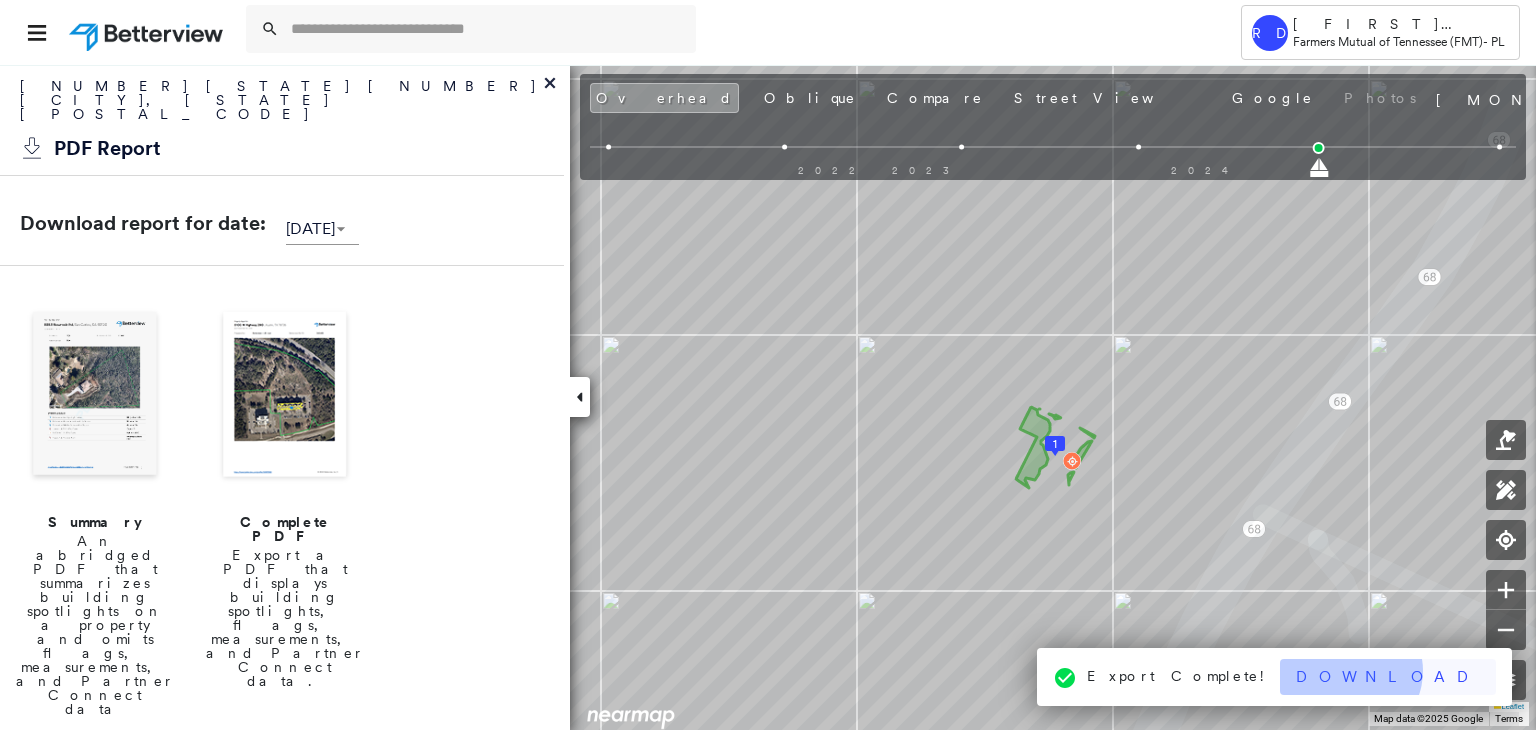 click on "Download" at bounding box center (1388, 677) 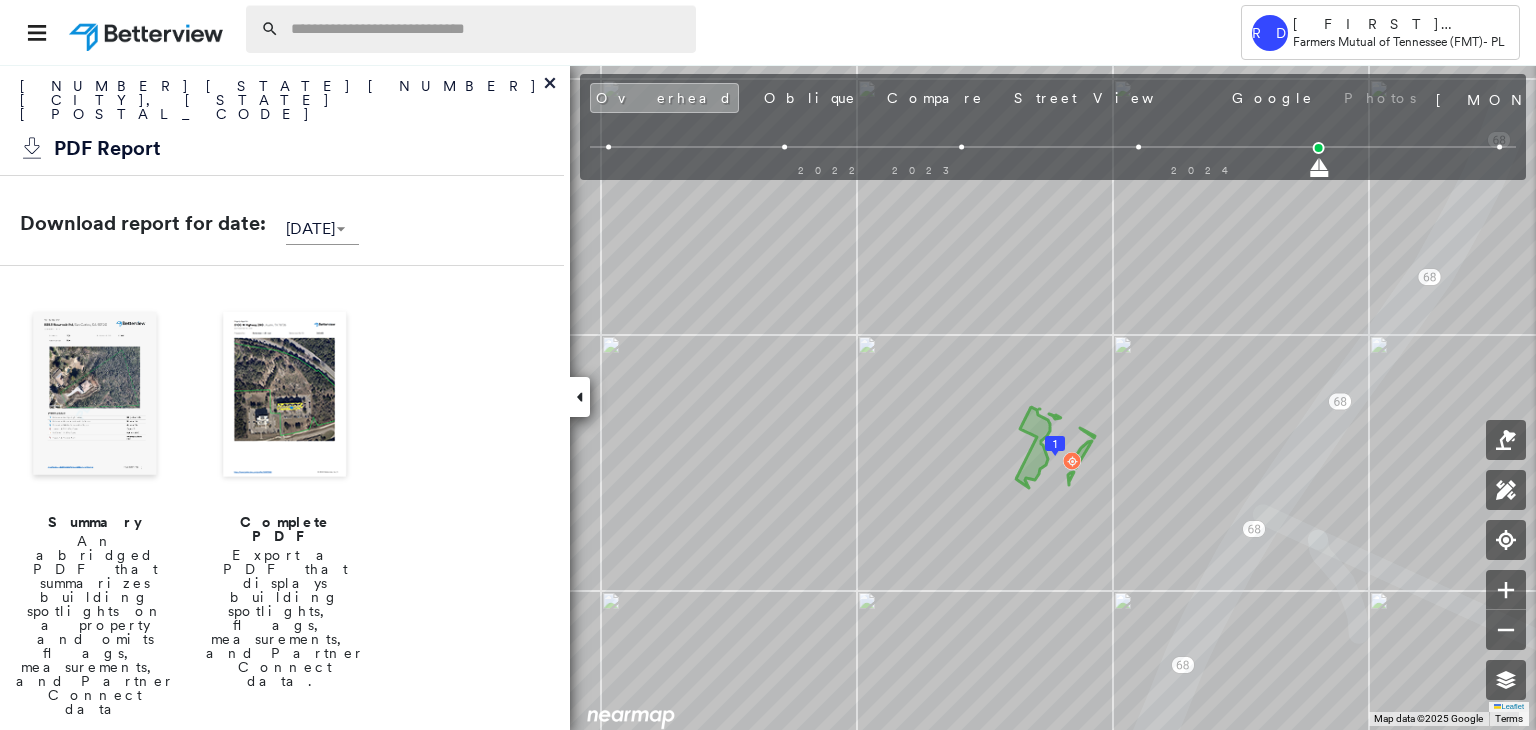 paste on "**********" 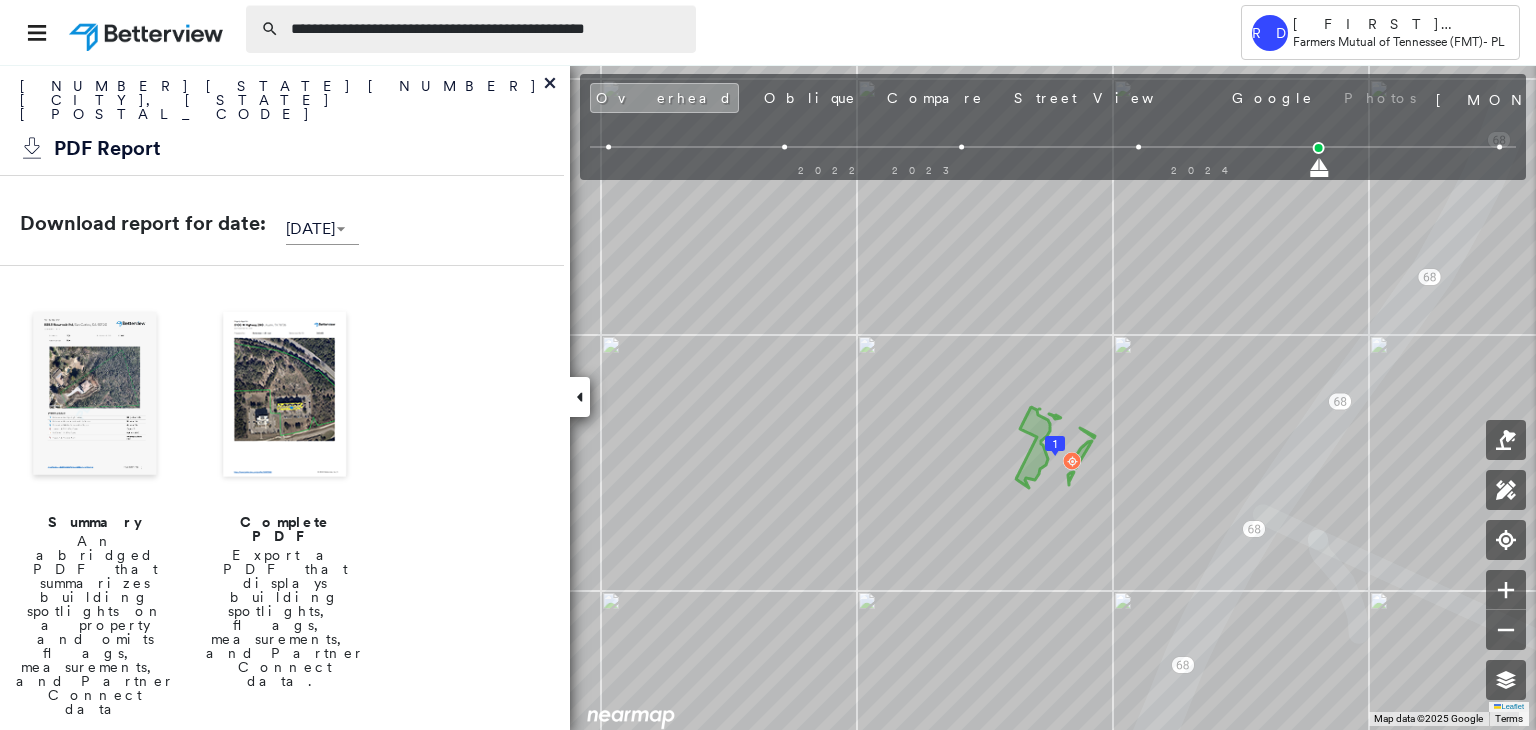 click on "**********" at bounding box center [487, 29] 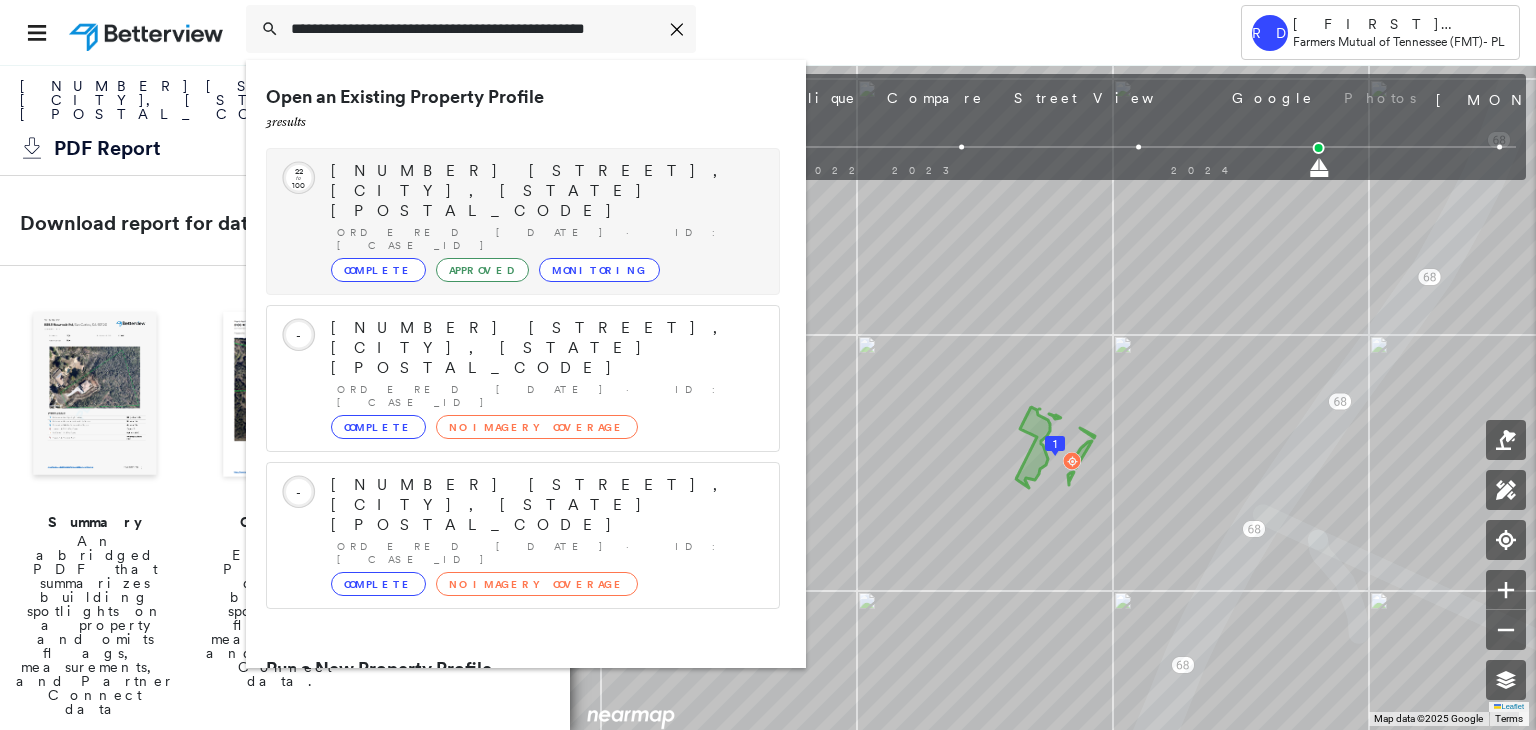 type on "**********" 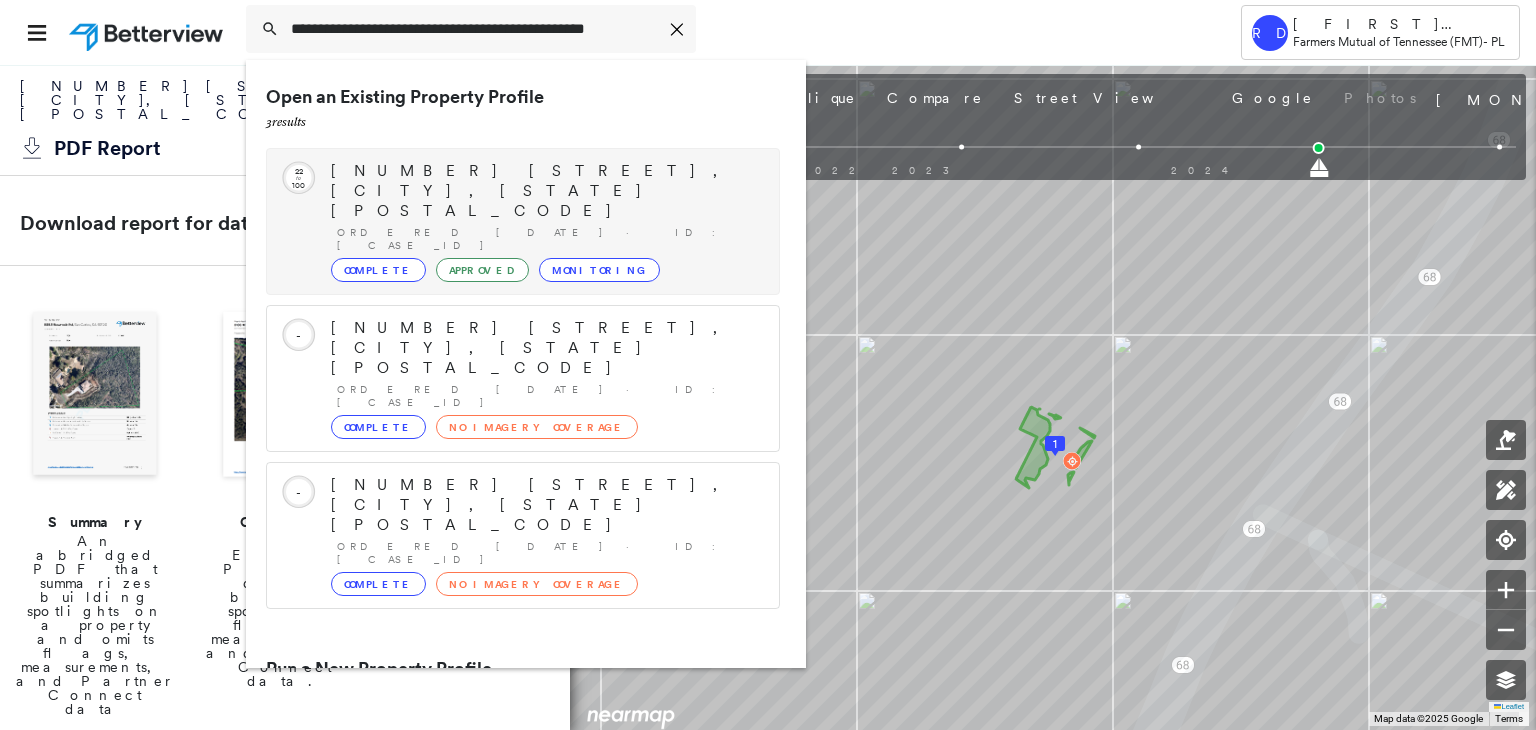 click on "[NUMBER] [STREET], [CITY], [STATE] [POSTAL_CODE]" at bounding box center [545, 191] 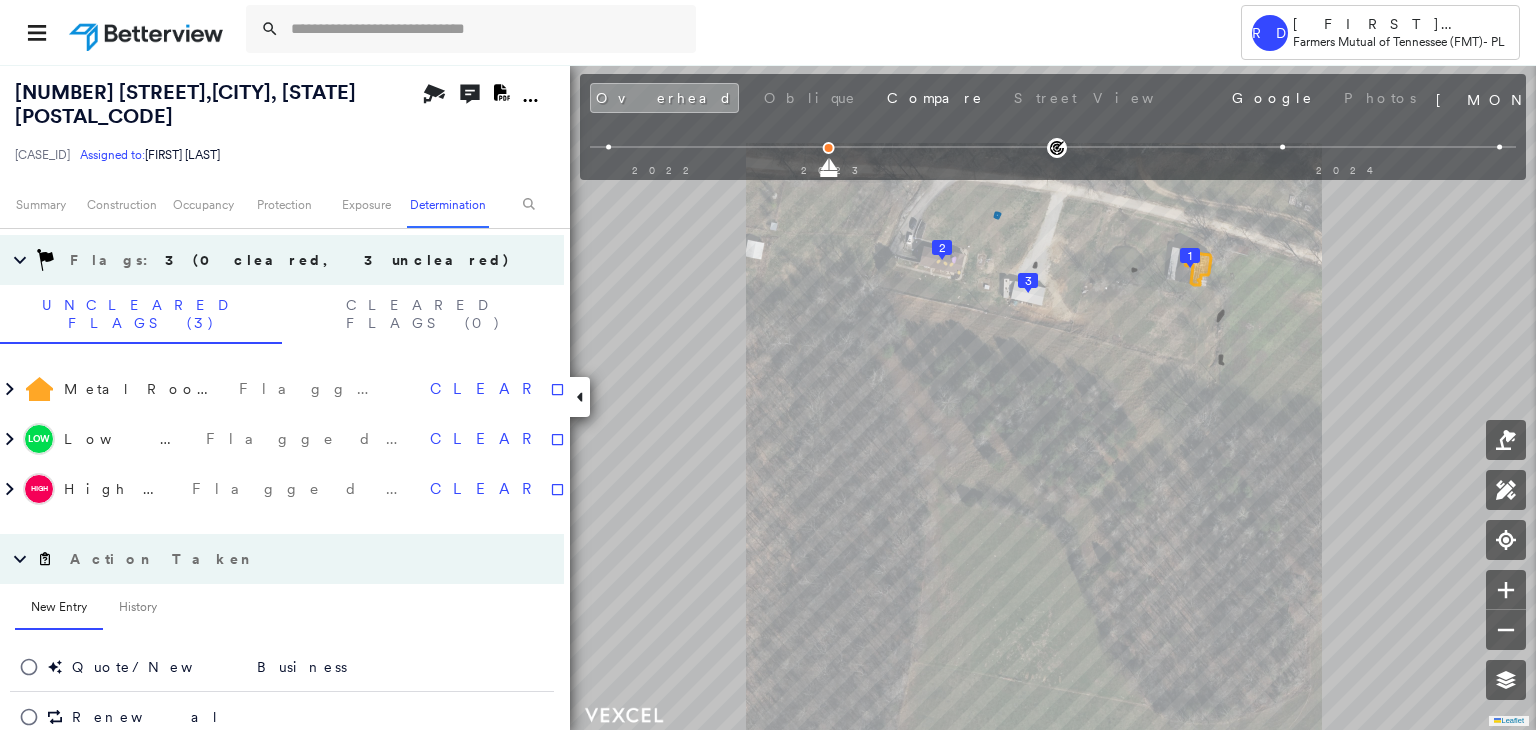 scroll, scrollTop: 900, scrollLeft: 0, axis: vertical 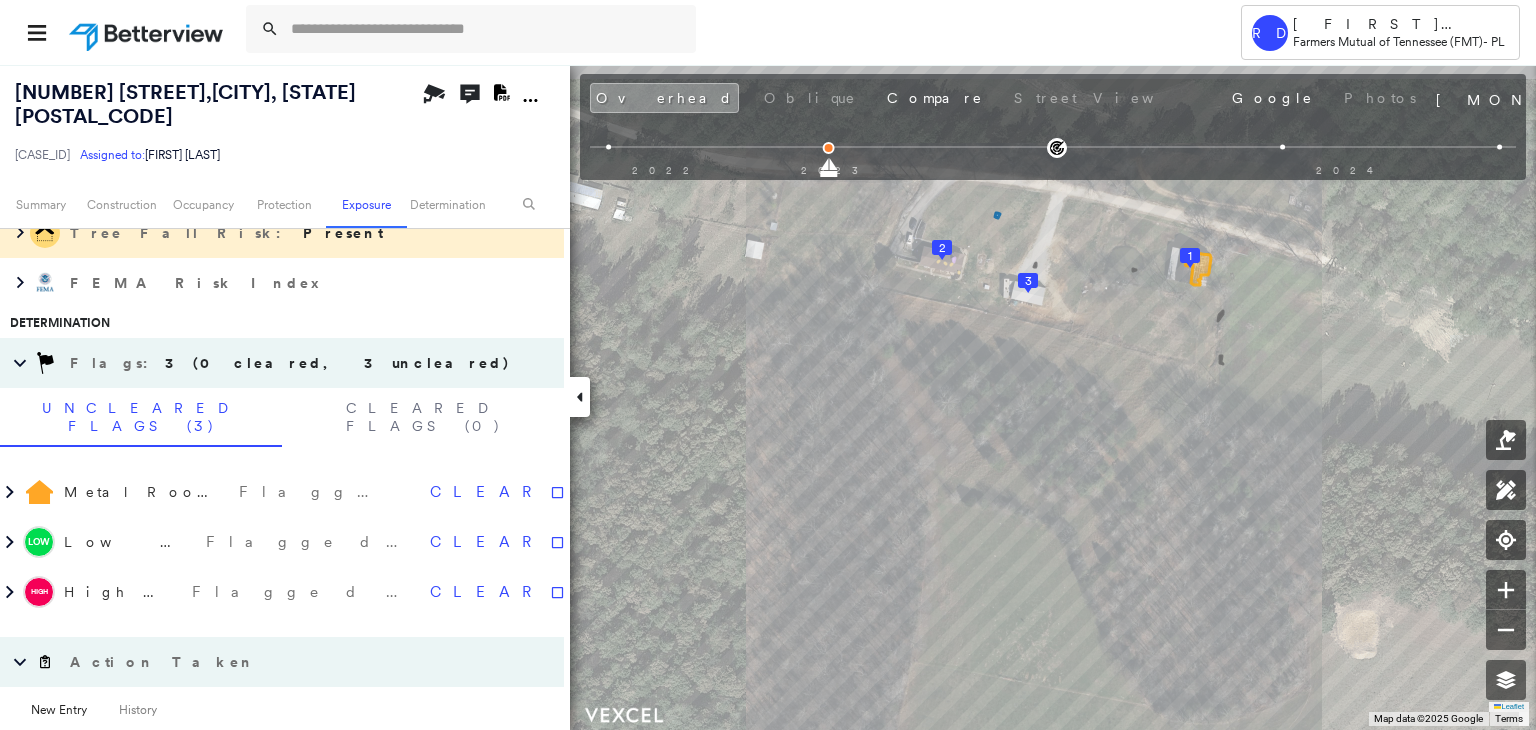 click 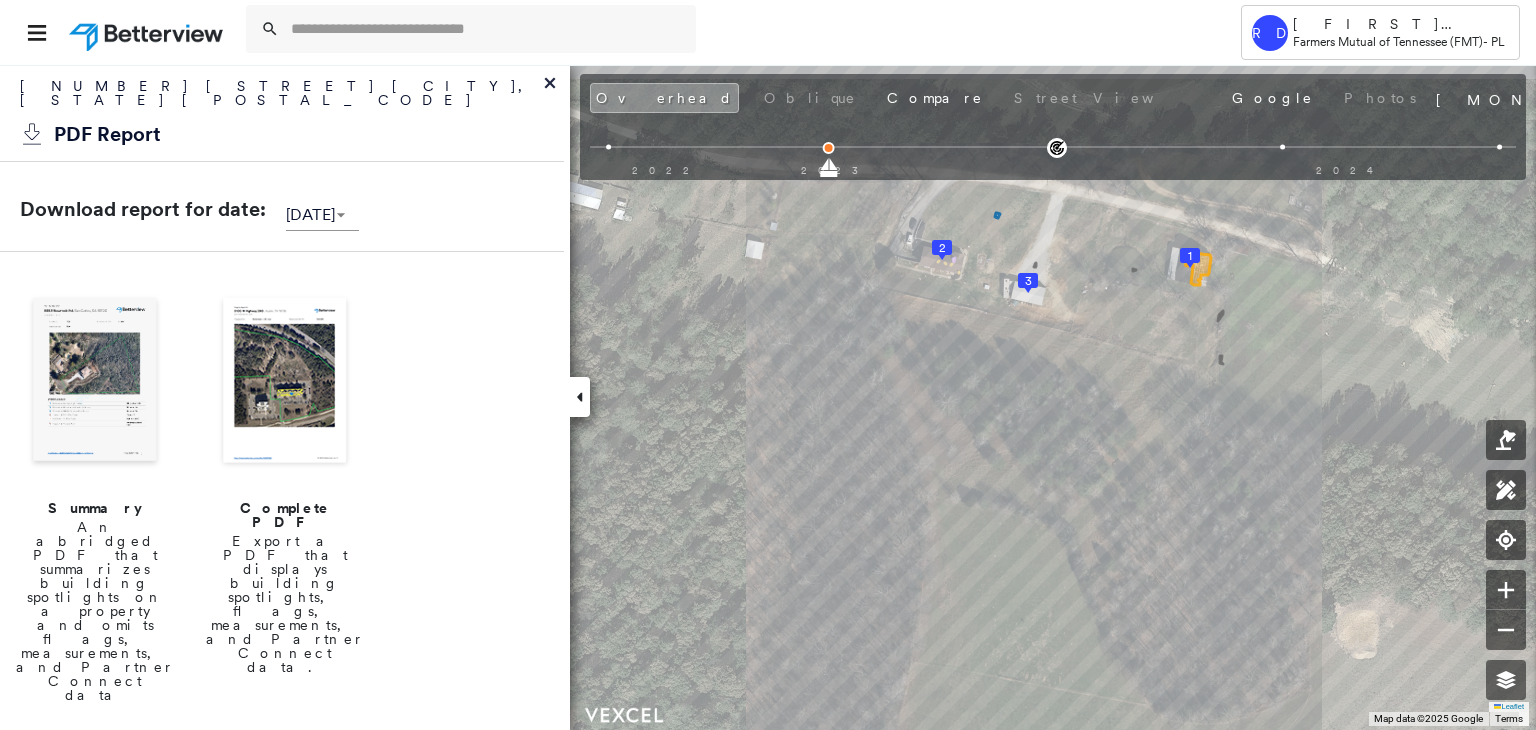 click at bounding box center [285, 382] 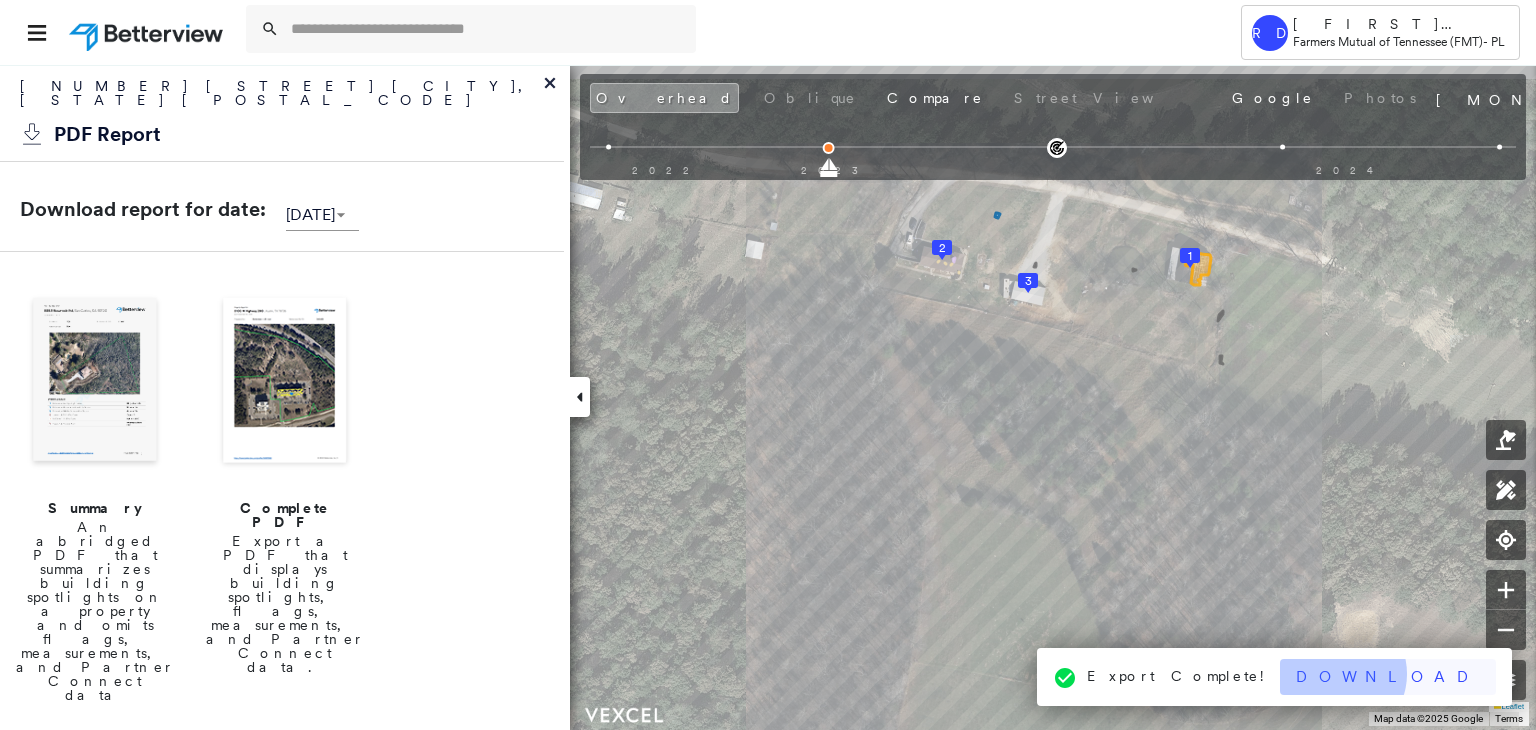 click on "Download" at bounding box center [1388, 677] 